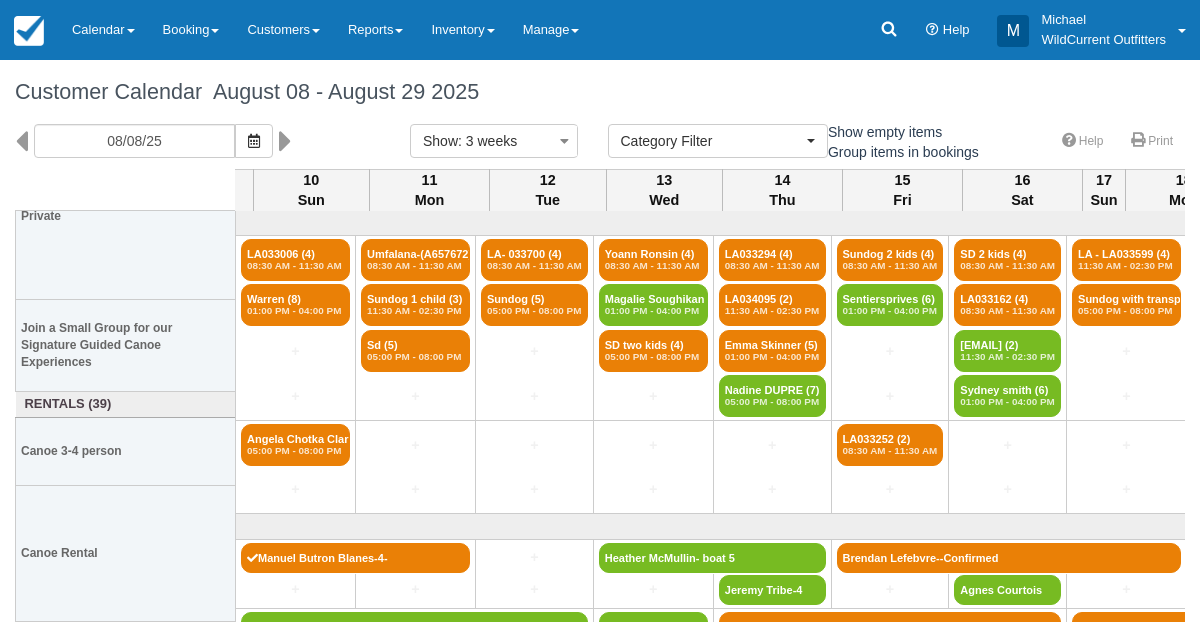 select 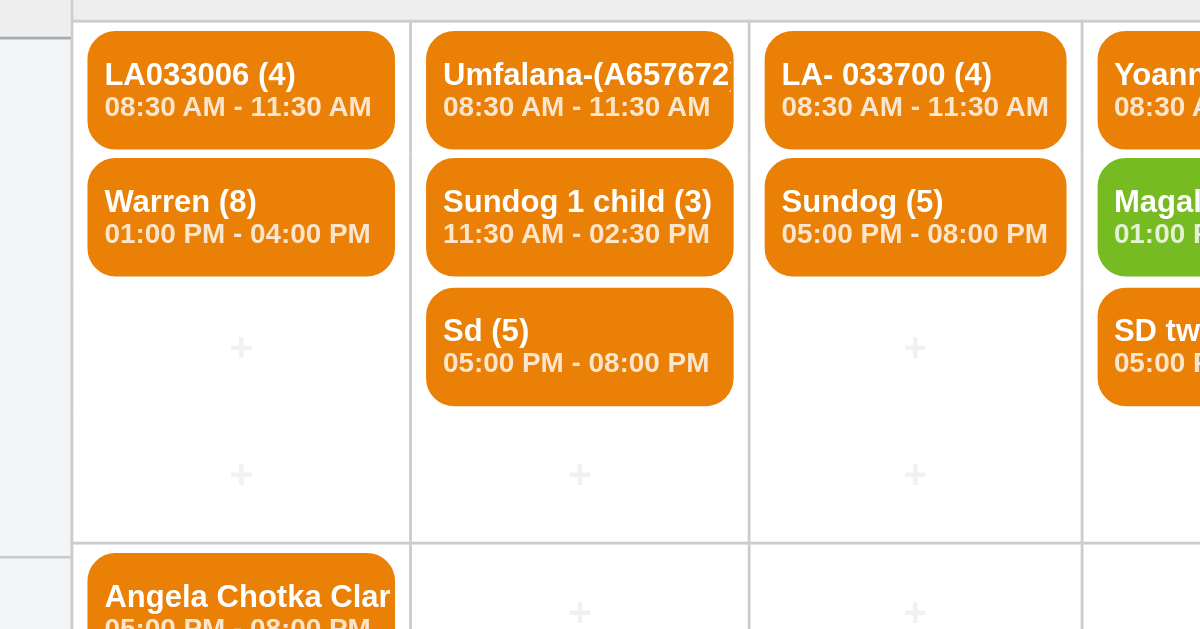 scroll, scrollTop: 0, scrollLeft: 0, axis: both 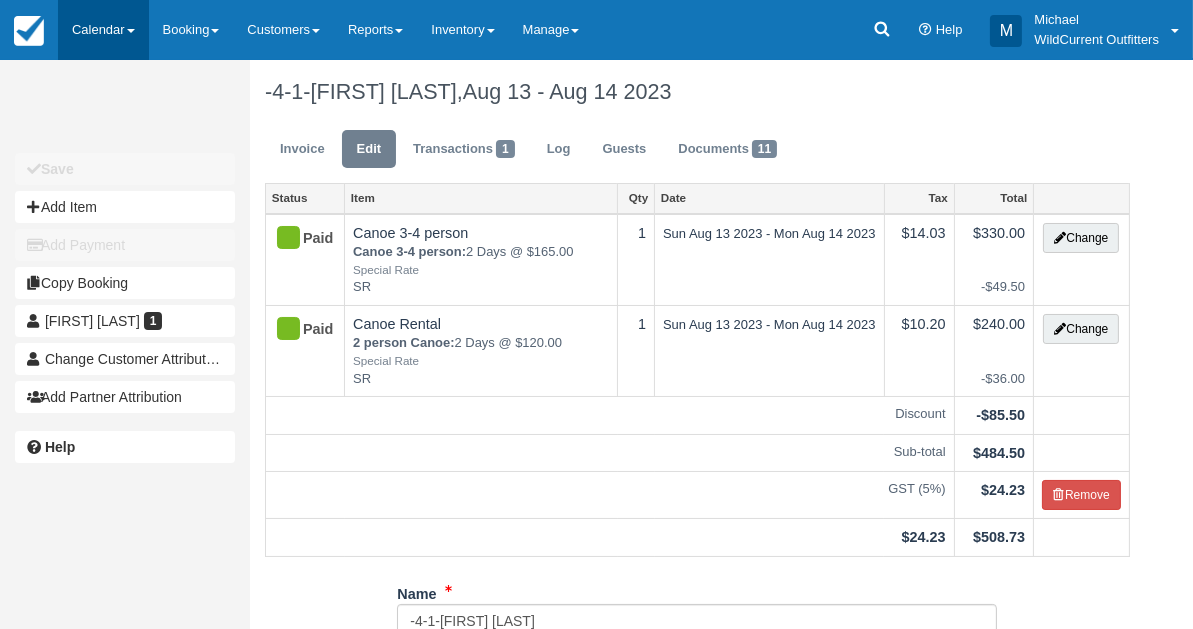 click on "Calendar" at bounding box center [103, 30] 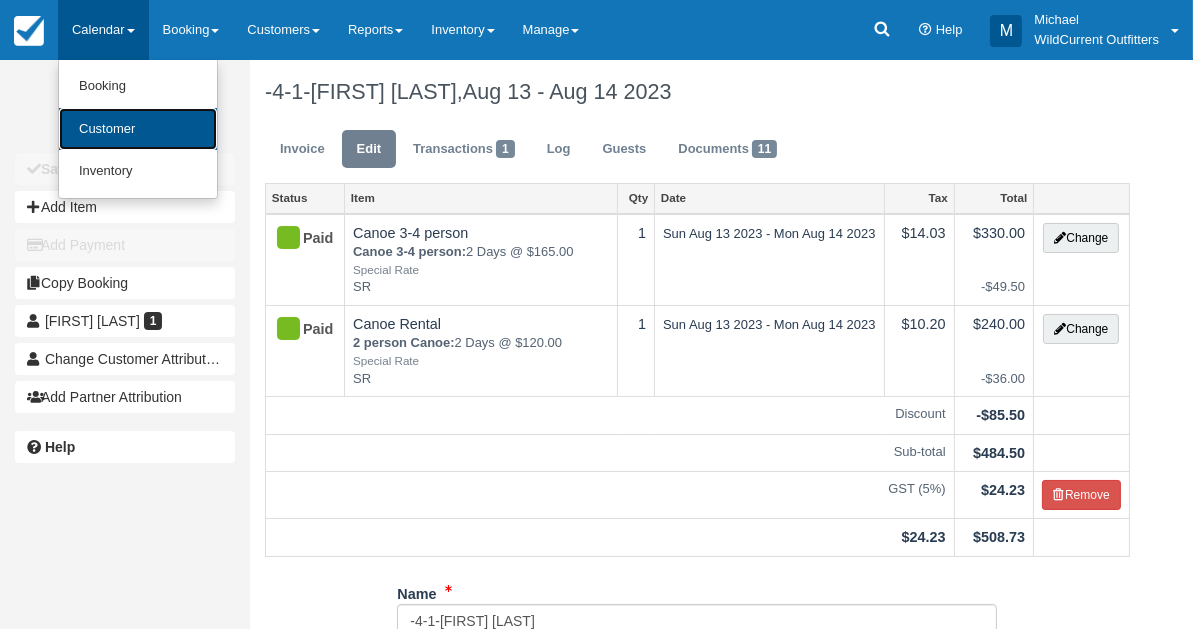 click on "Customer" at bounding box center [138, 129] 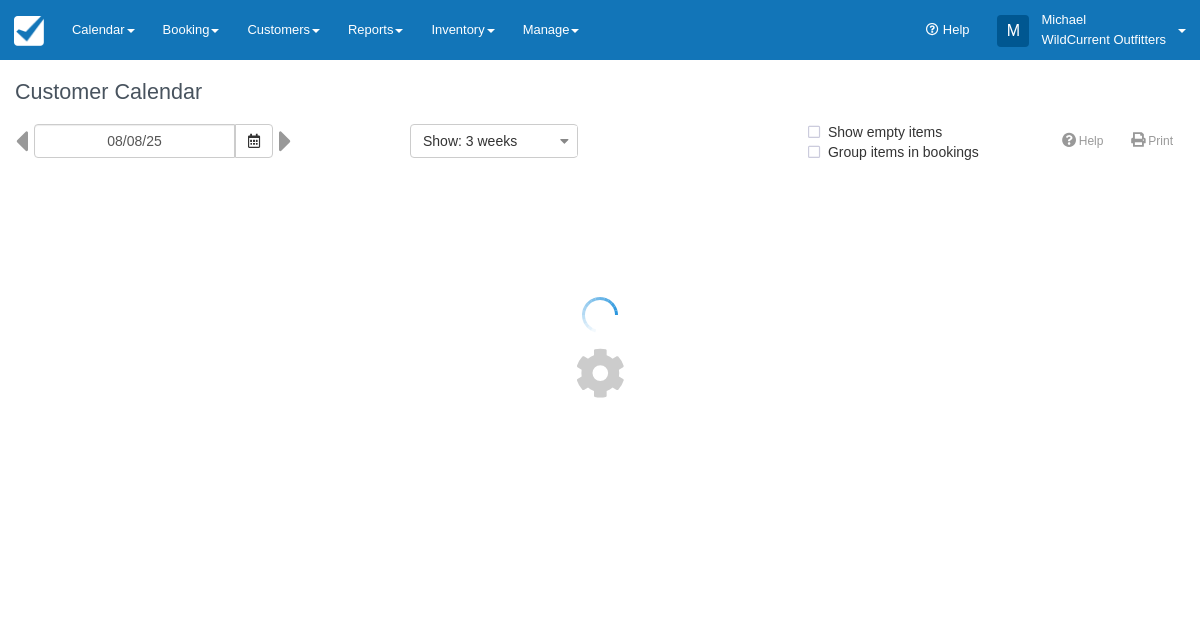 select 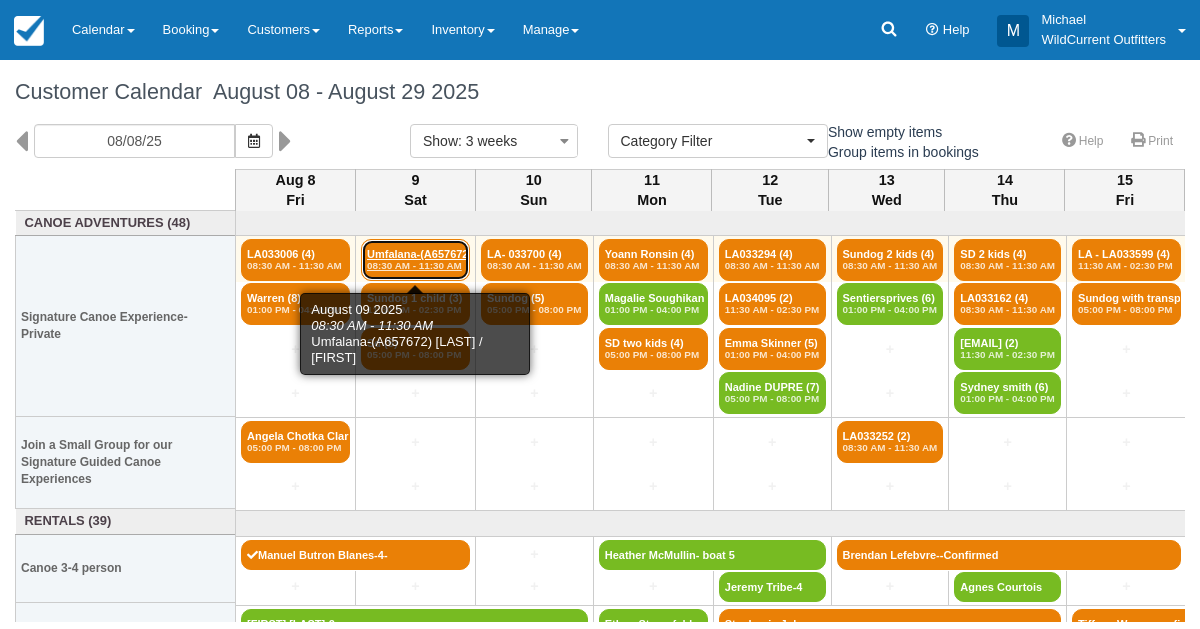 click on "Umfalana-(A657672) M (3)  08:30 AM - 11:30 AM" at bounding box center [415, 260] 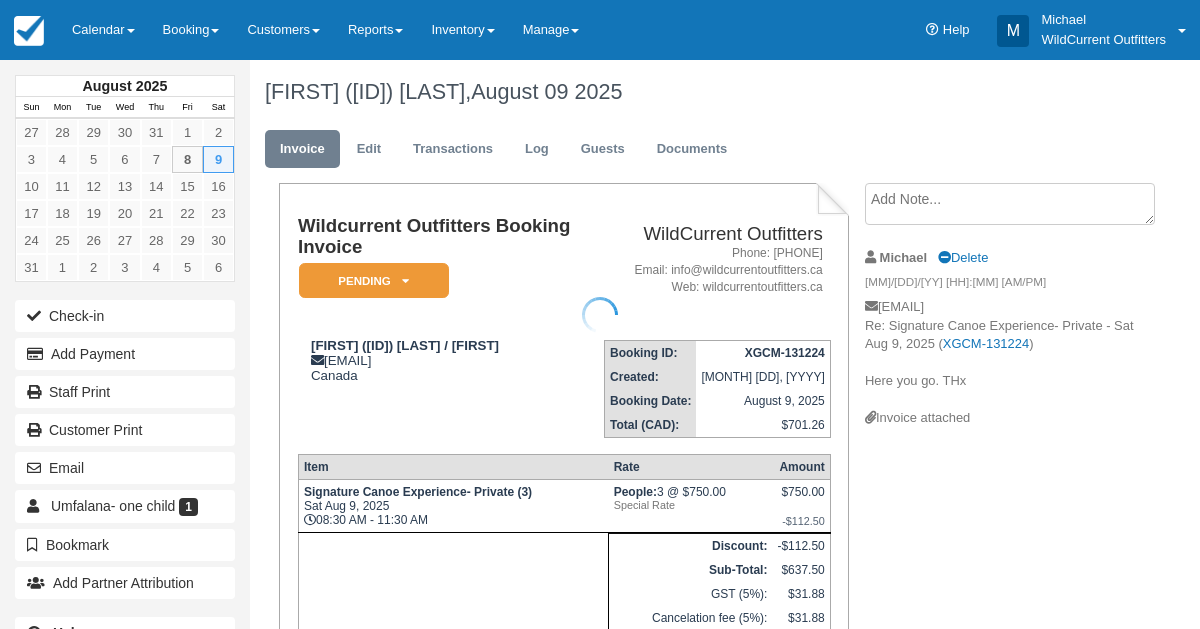 scroll, scrollTop: 0, scrollLeft: 0, axis: both 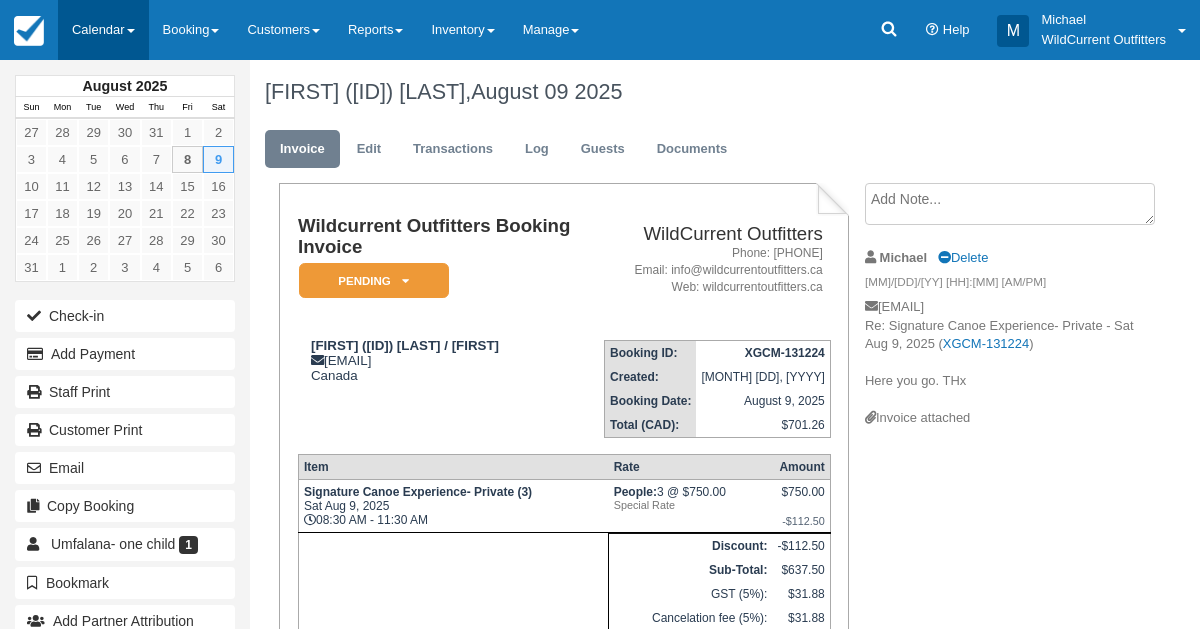 click on "Calendar" at bounding box center (103, 30) 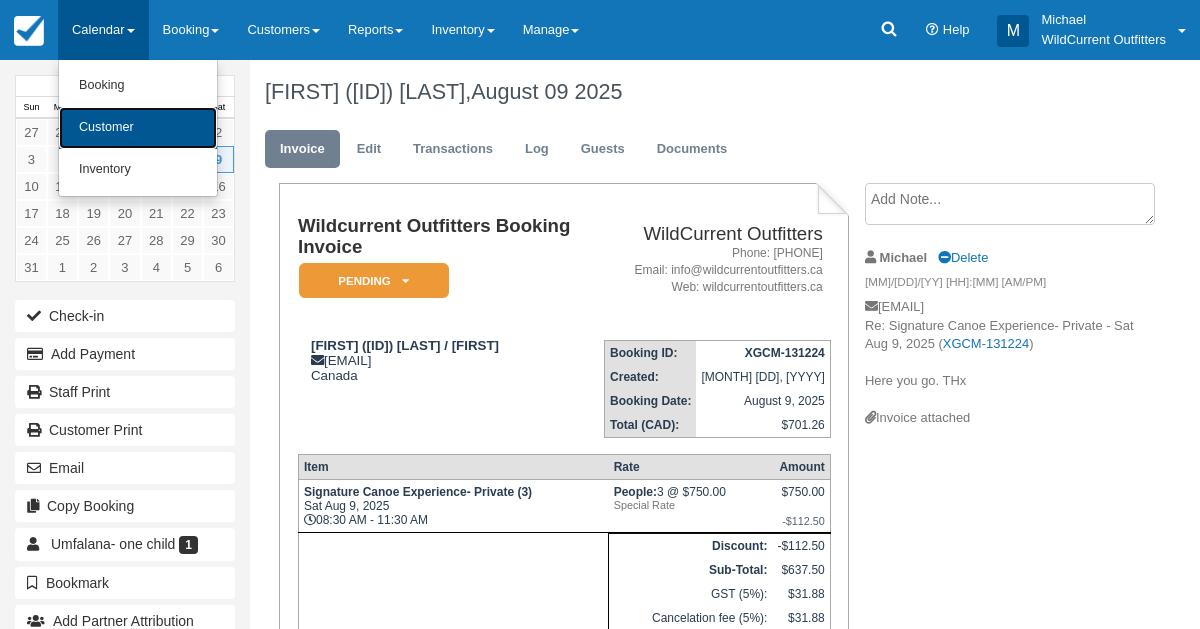 click on "Customer" at bounding box center [138, 128] 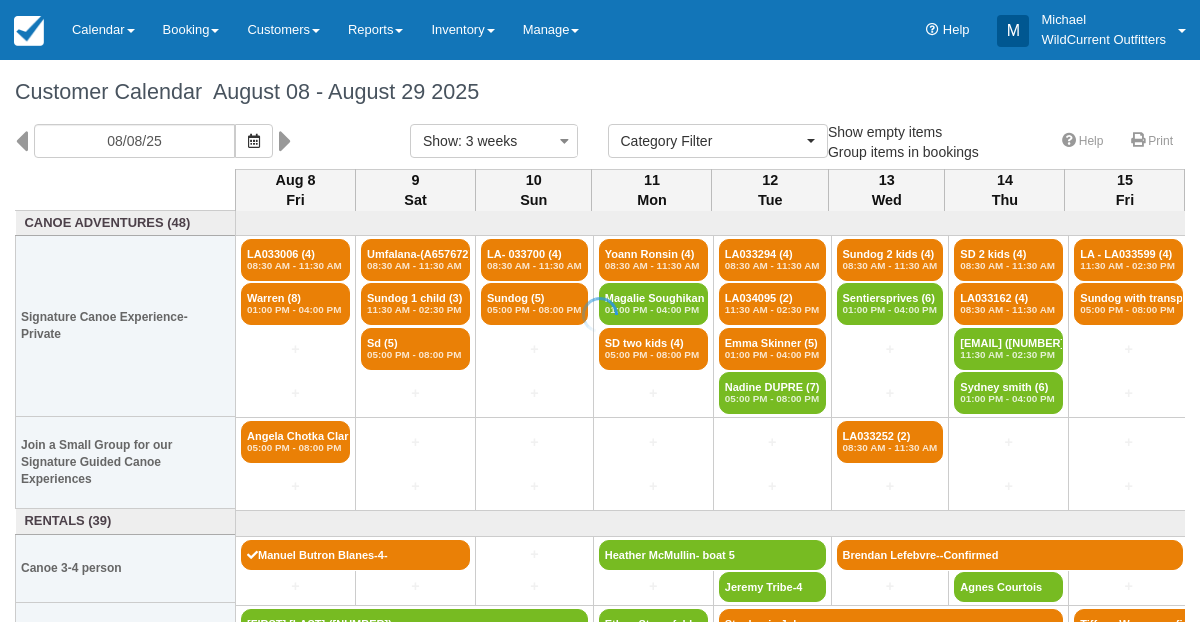 select 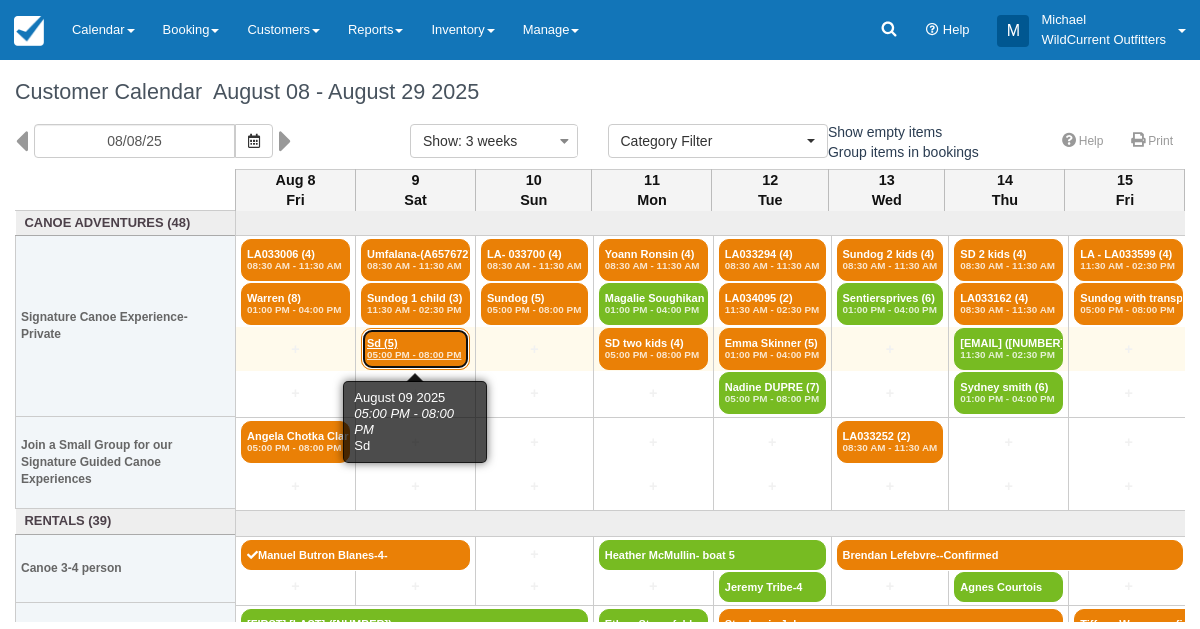 click on "05:00 PM - 08:00 PM" at bounding box center (415, 355) 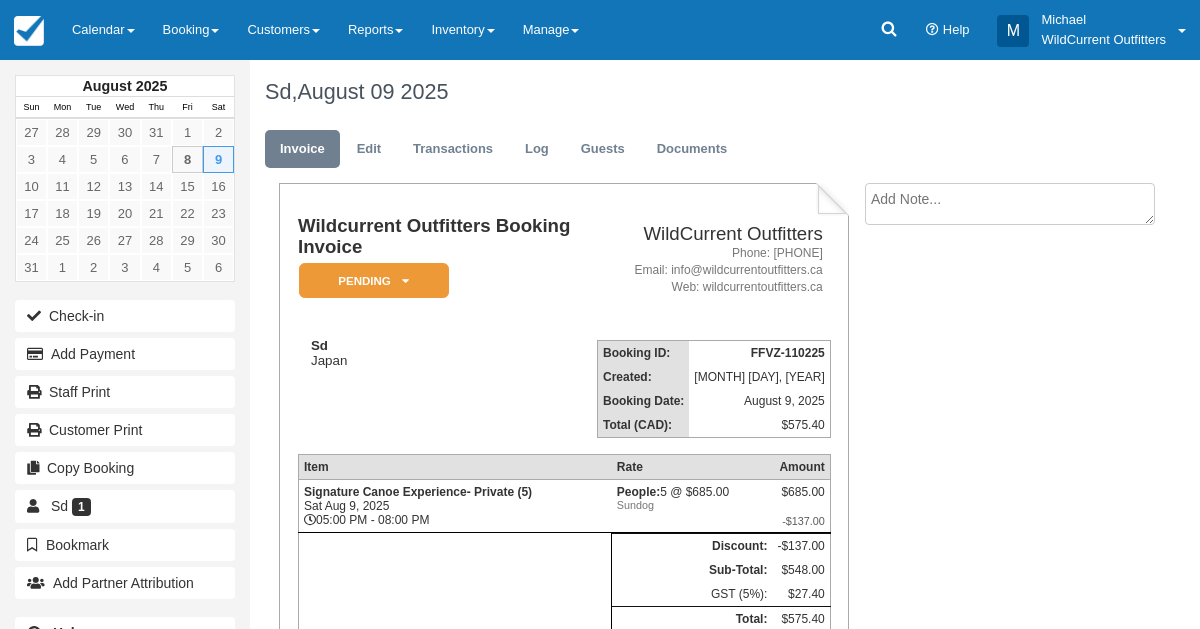 scroll, scrollTop: 0, scrollLeft: 0, axis: both 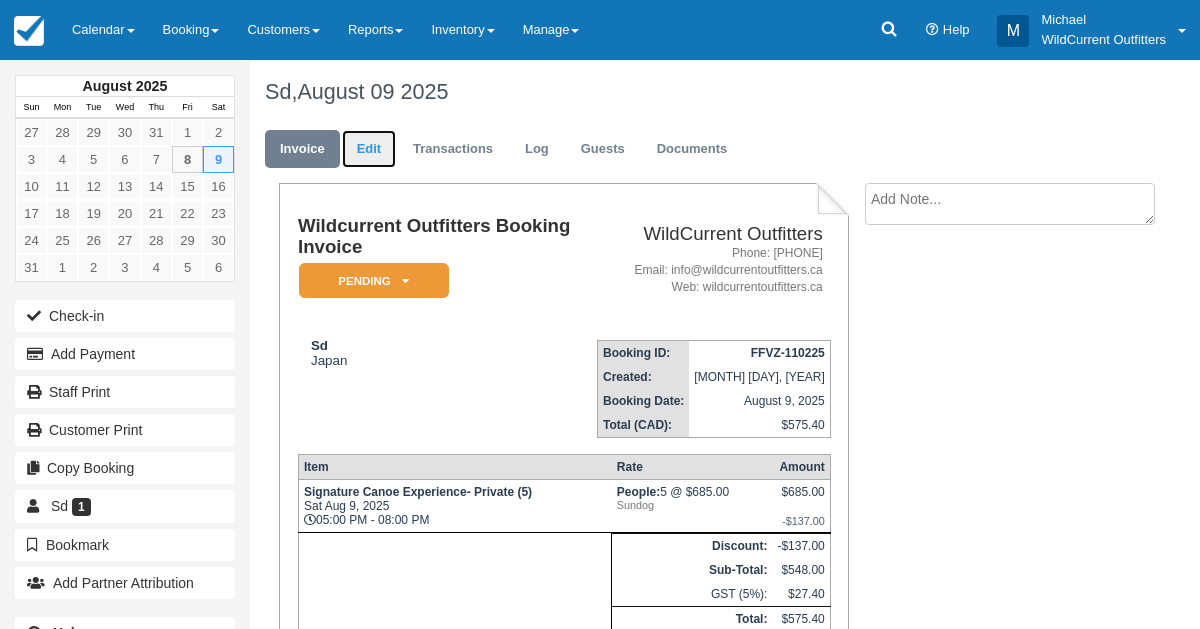click on "Edit" at bounding box center (369, 149) 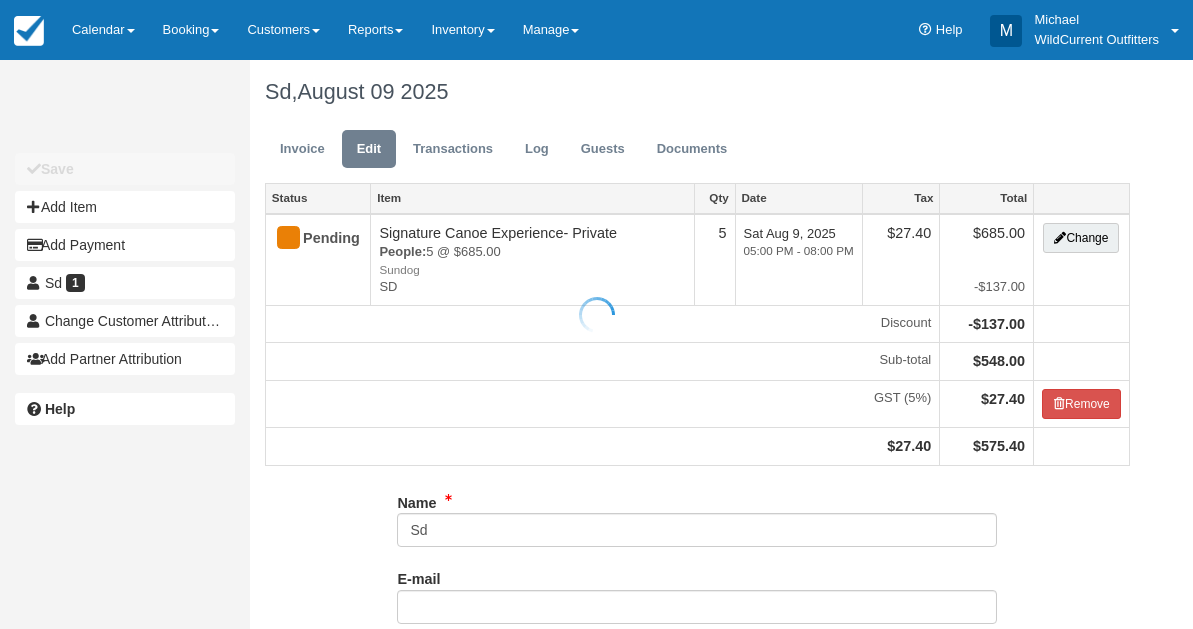 scroll, scrollTop: 0, scrollLeft: 0, axis: both 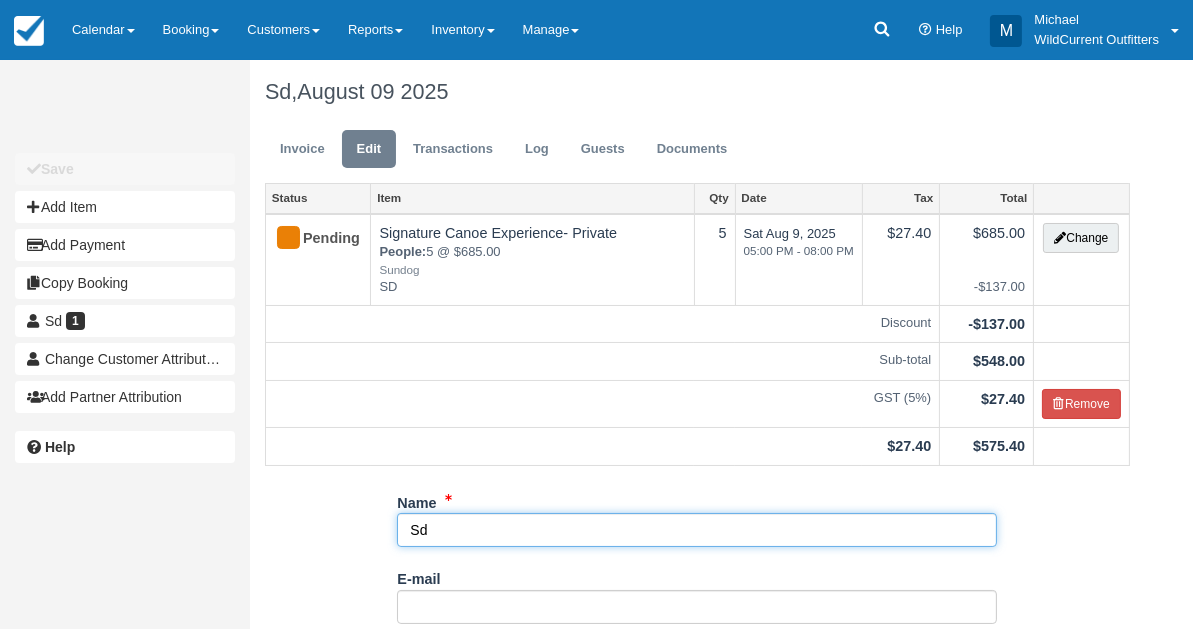 click on "Sd" at bounding box center [697, 530] 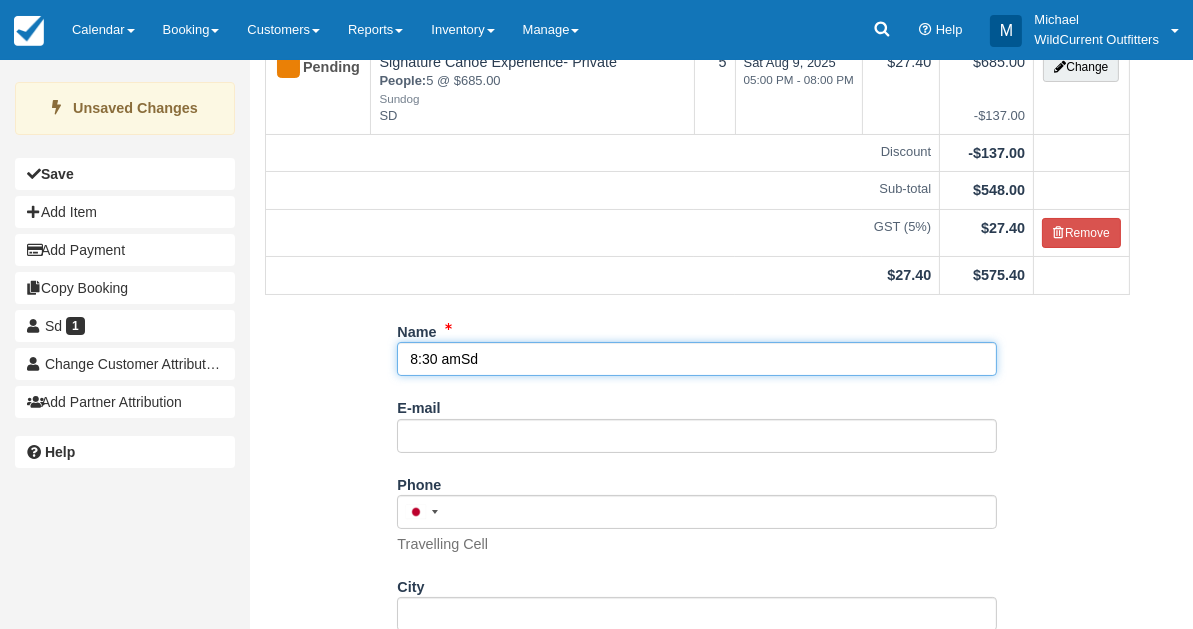 scroll, scrollTop: 383, scrollLeft: 0, axis: vertical 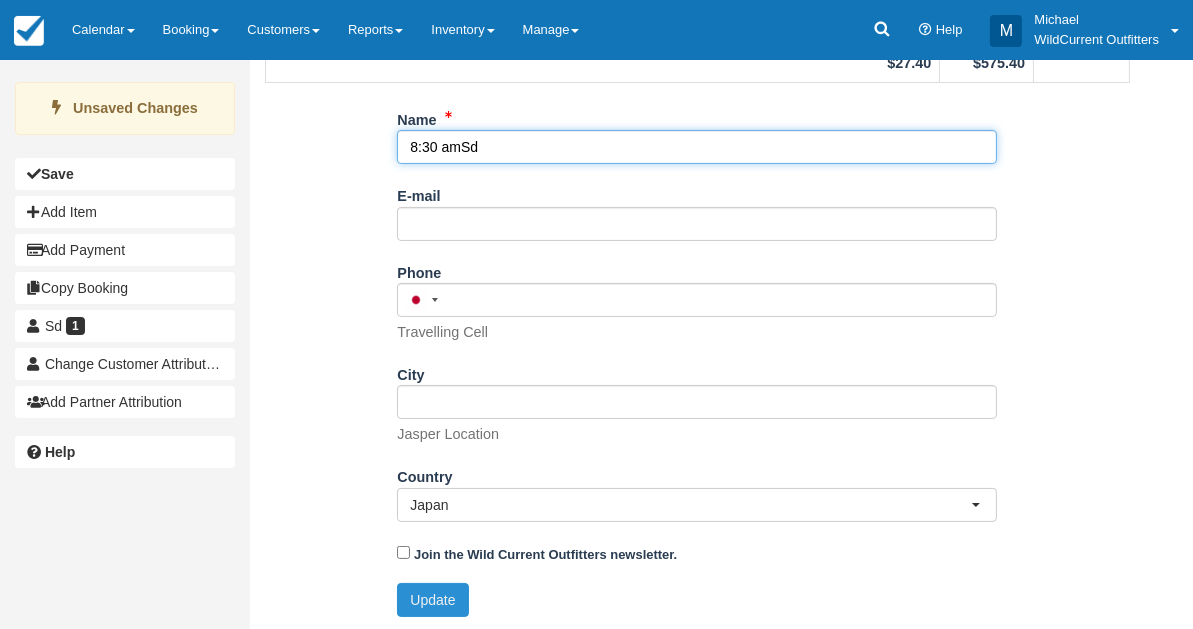 type on "8:30 amSd" 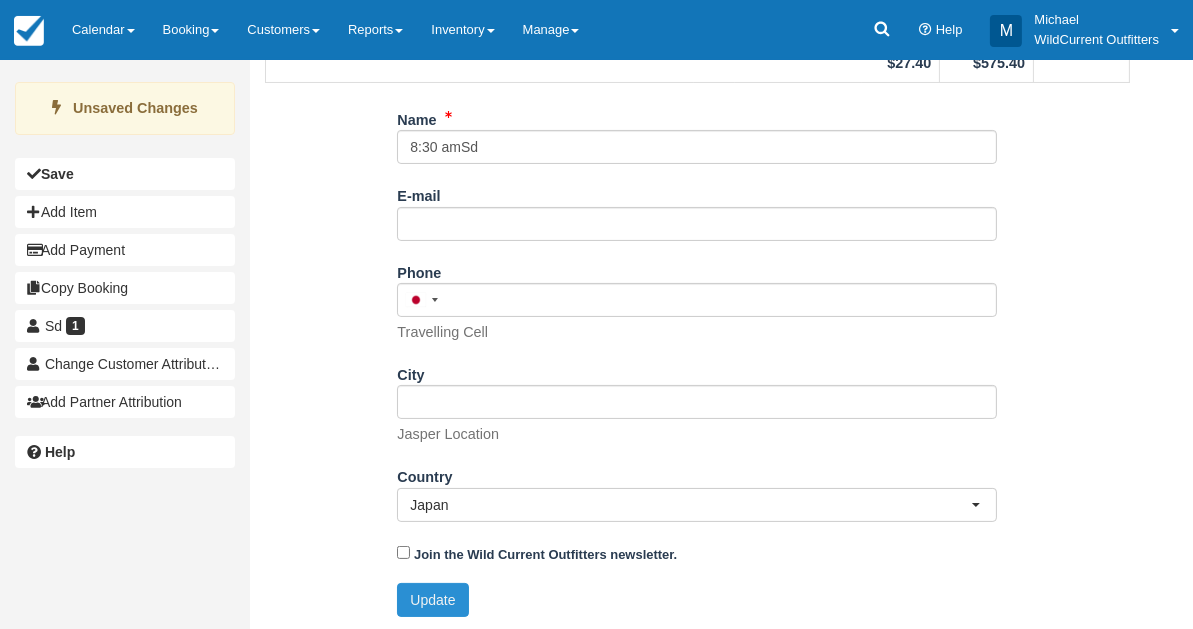 click on "Update" at bounding box center (432, 600) 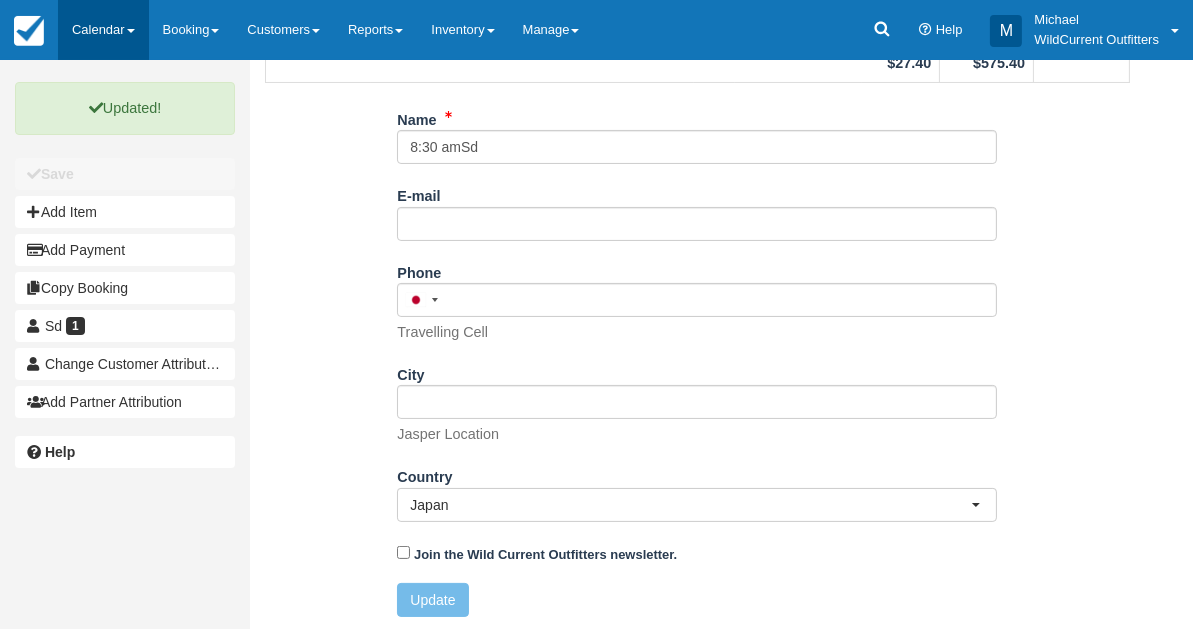 click on "Calendar" at bounding box center [103, 30] 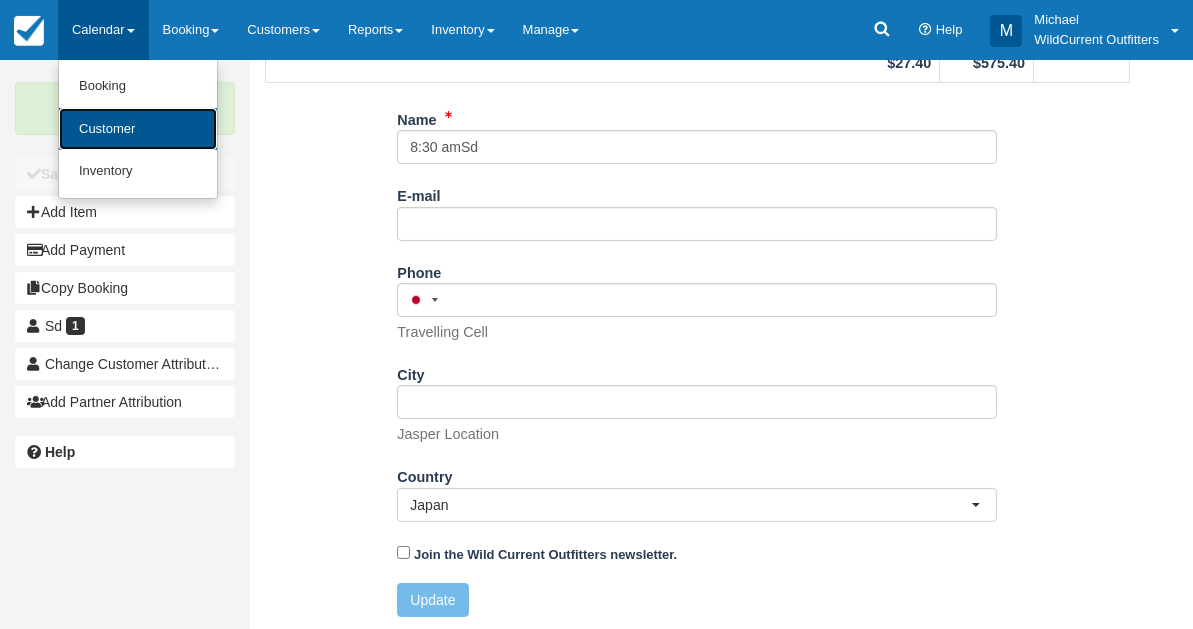 click on "Customer" at bounding box center [138, 129] 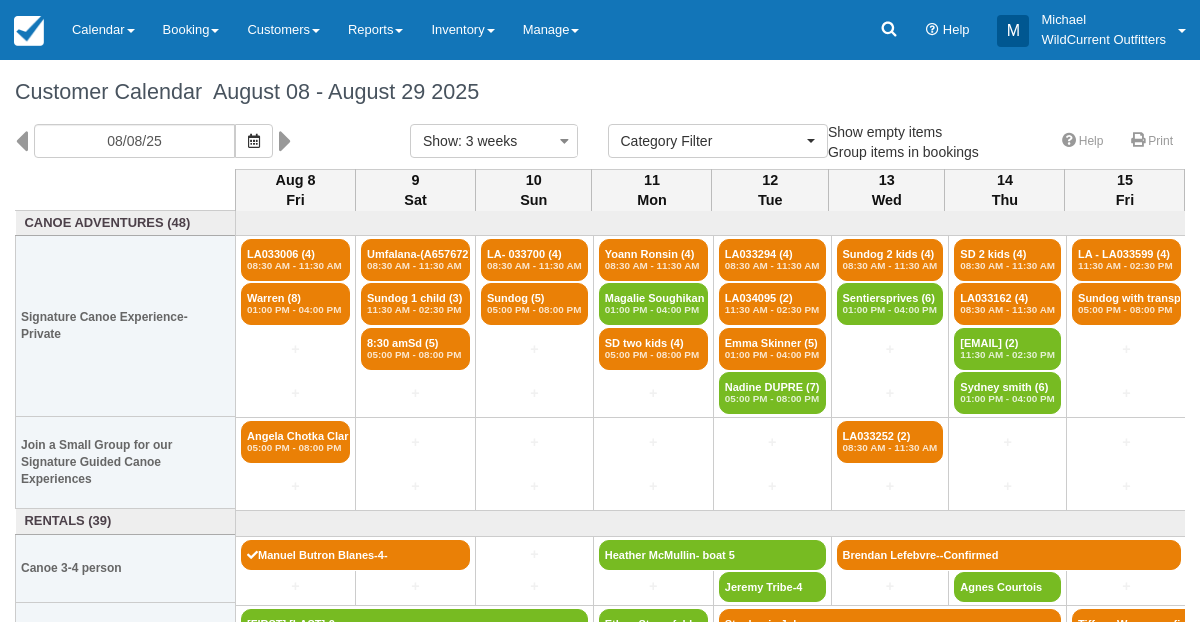 select 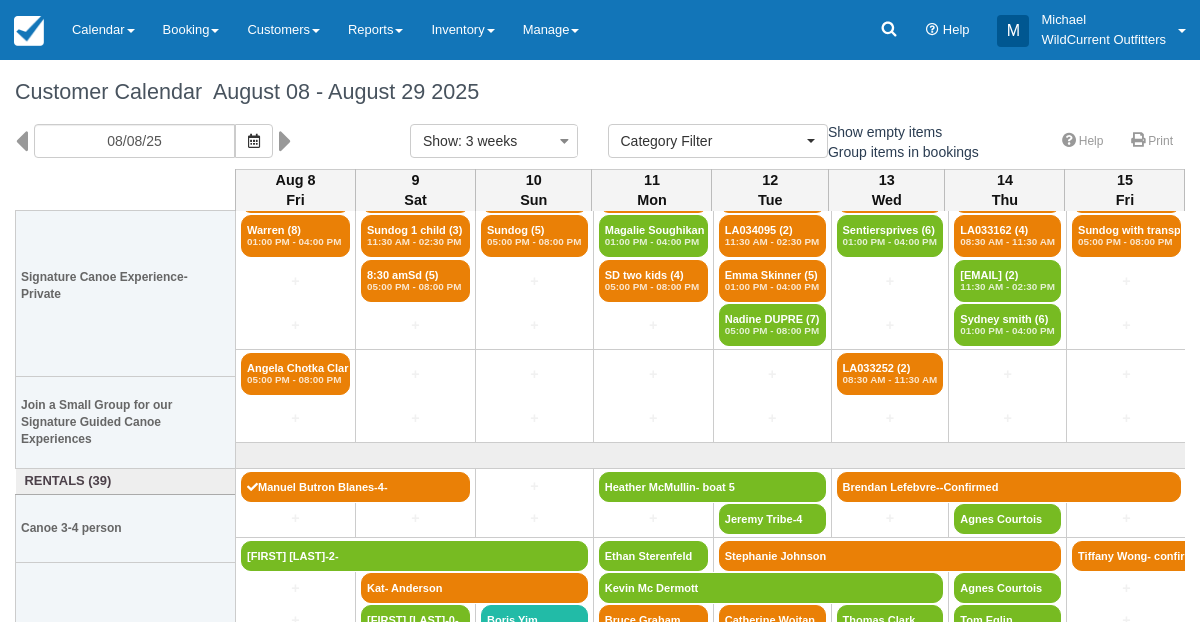 scroll, scrollTop: 113, scrollLeft: 0, axis: vertical 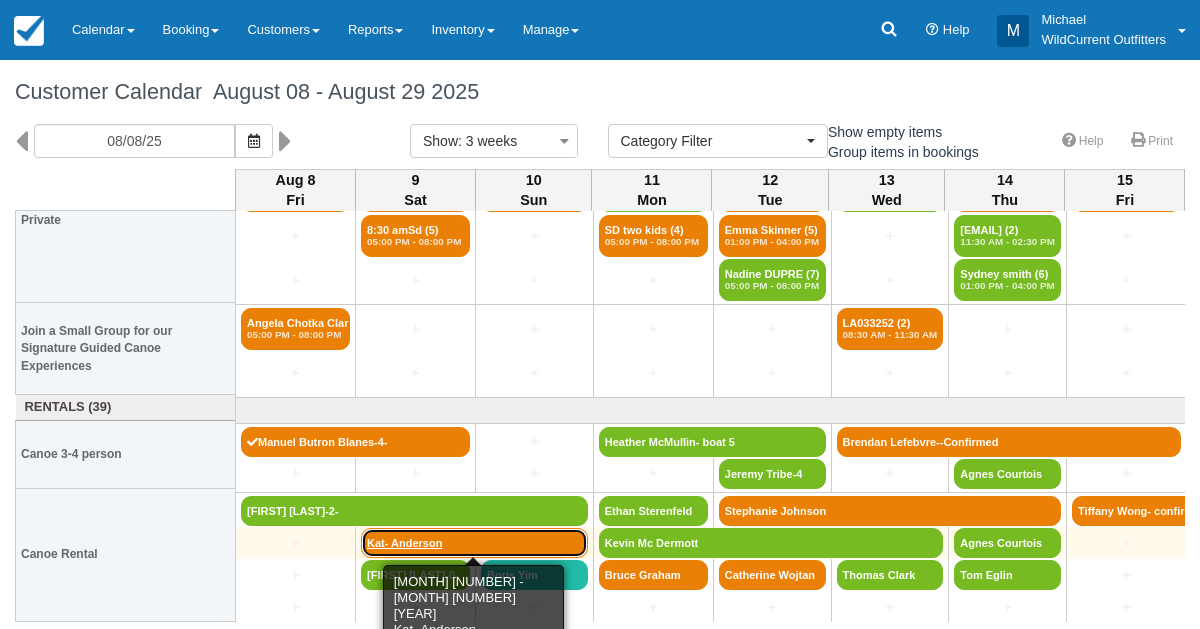 click on "Kat- Anderson" at bounding box center (474, 543) 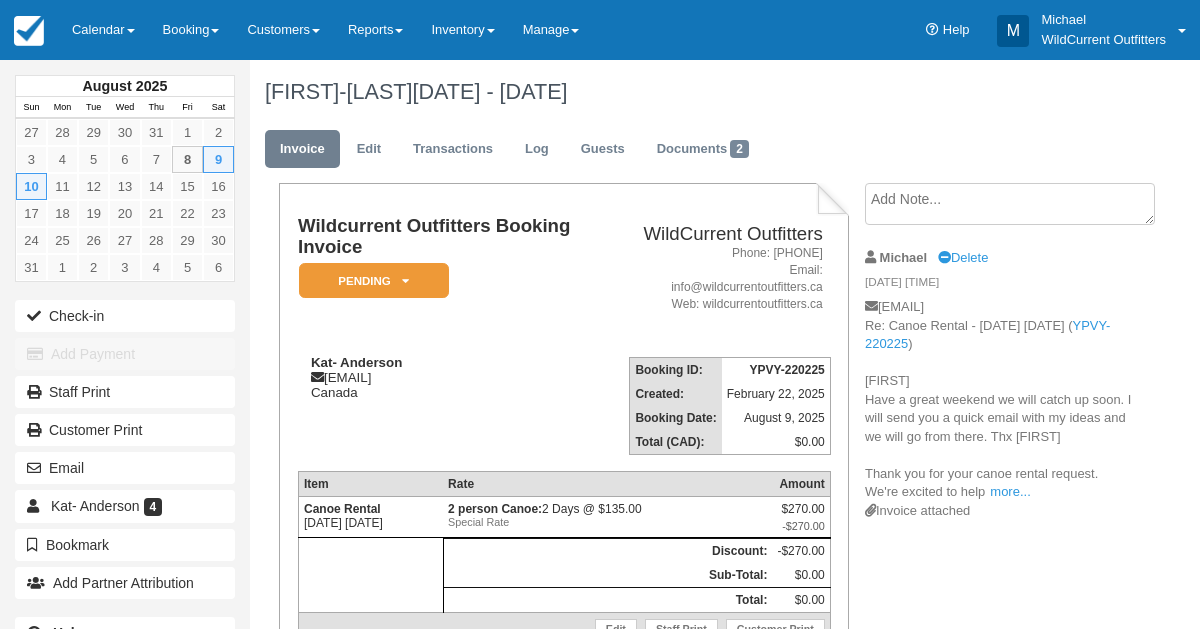 click at bounding box center [370, 575] 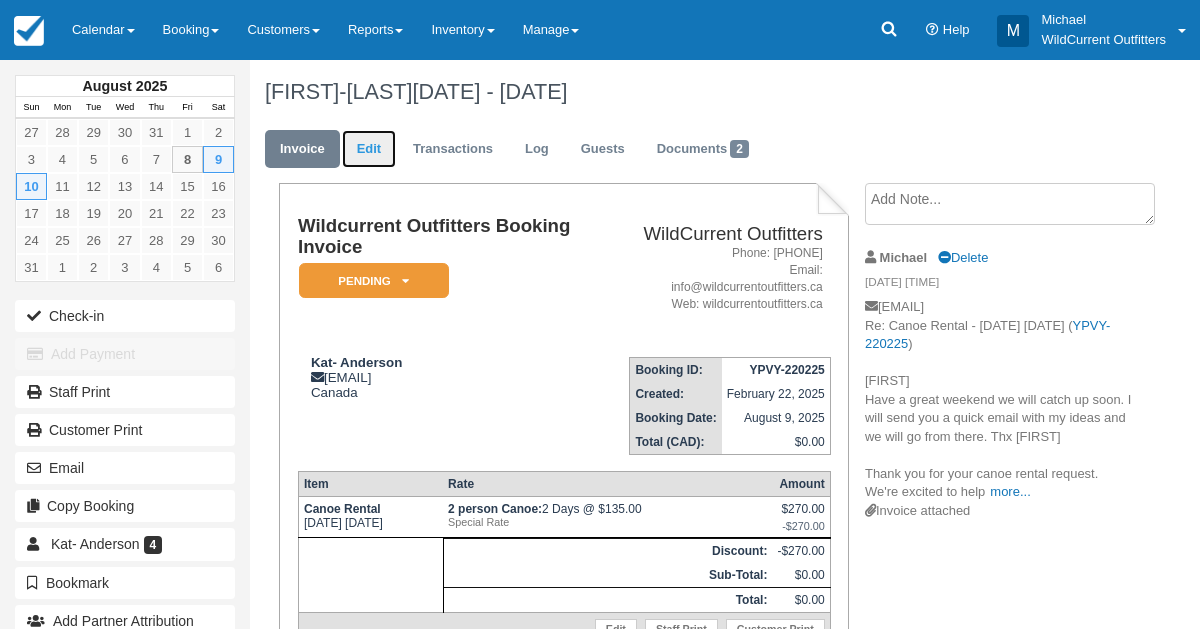 click on "Edit" at bounding box center [369, 149] 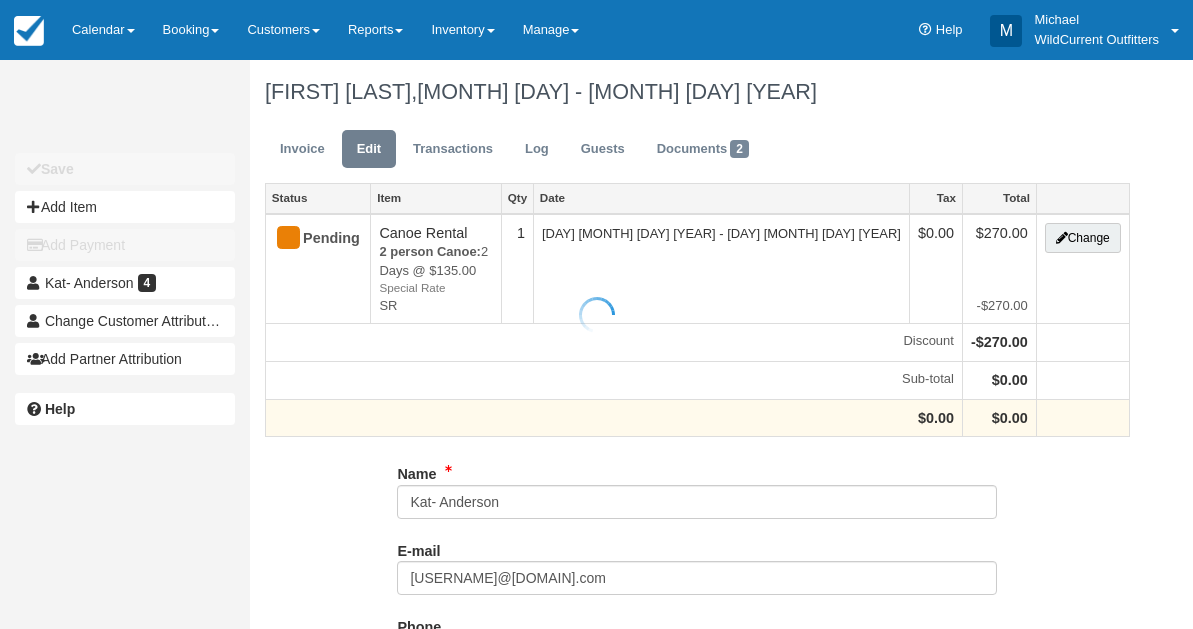 scroll, scrollTop: 0, scrollLeft: 0, axis: both 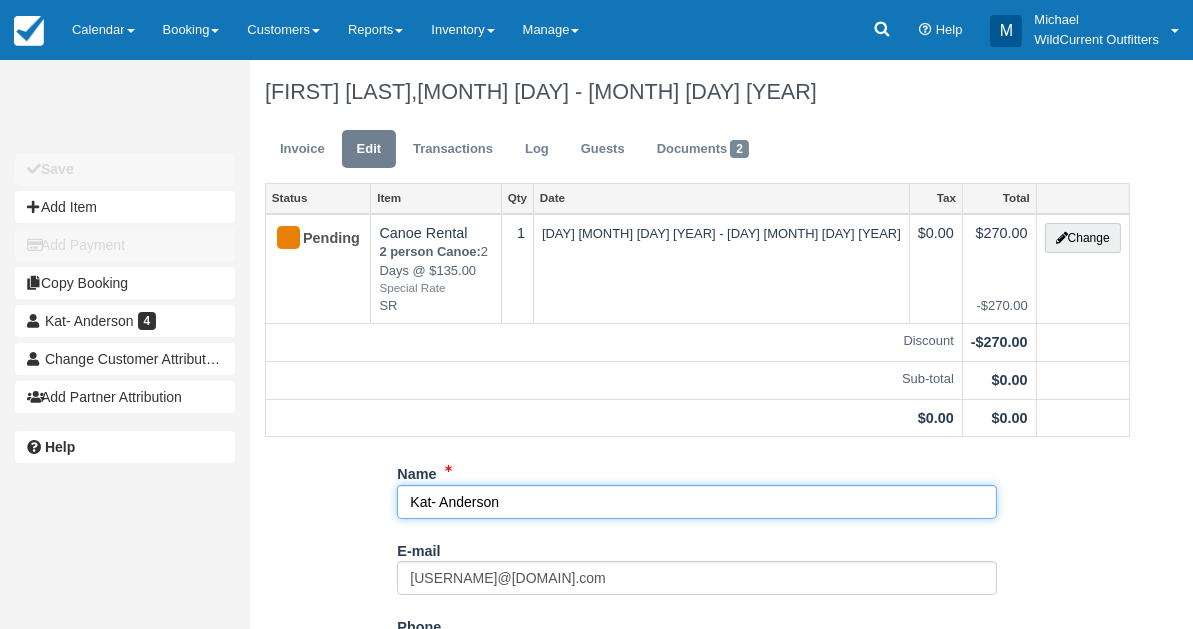 click on "Kat- Anderson" at bounding box center (697, 502) 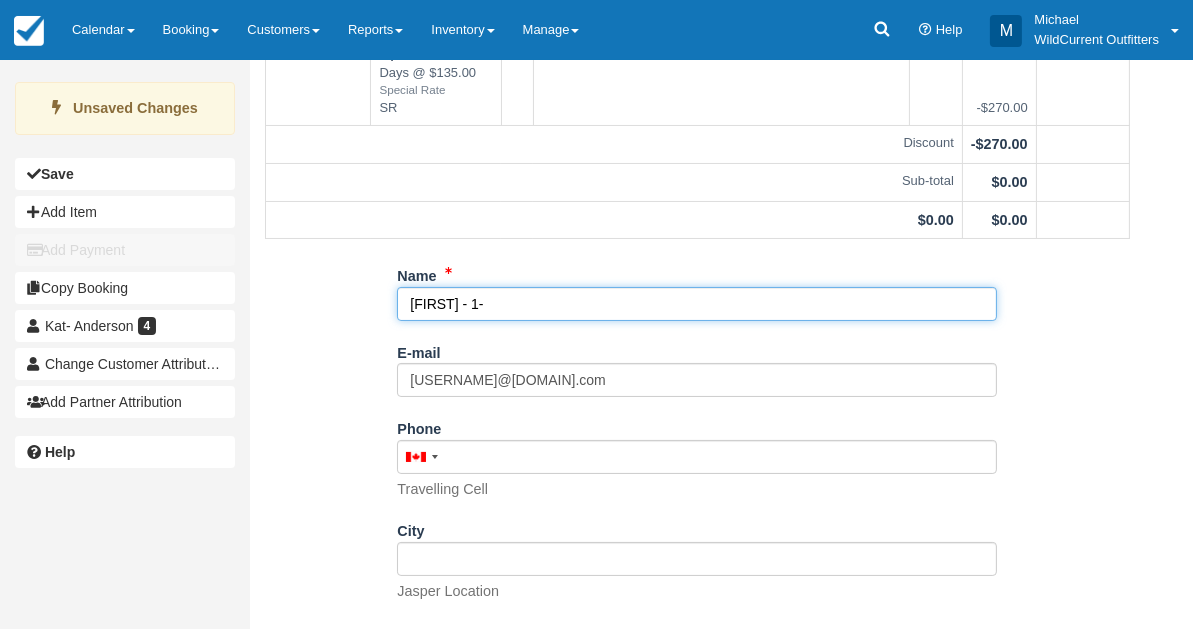 scroll, scrollTop: 337, scrollLeft: 0, axis: vertical 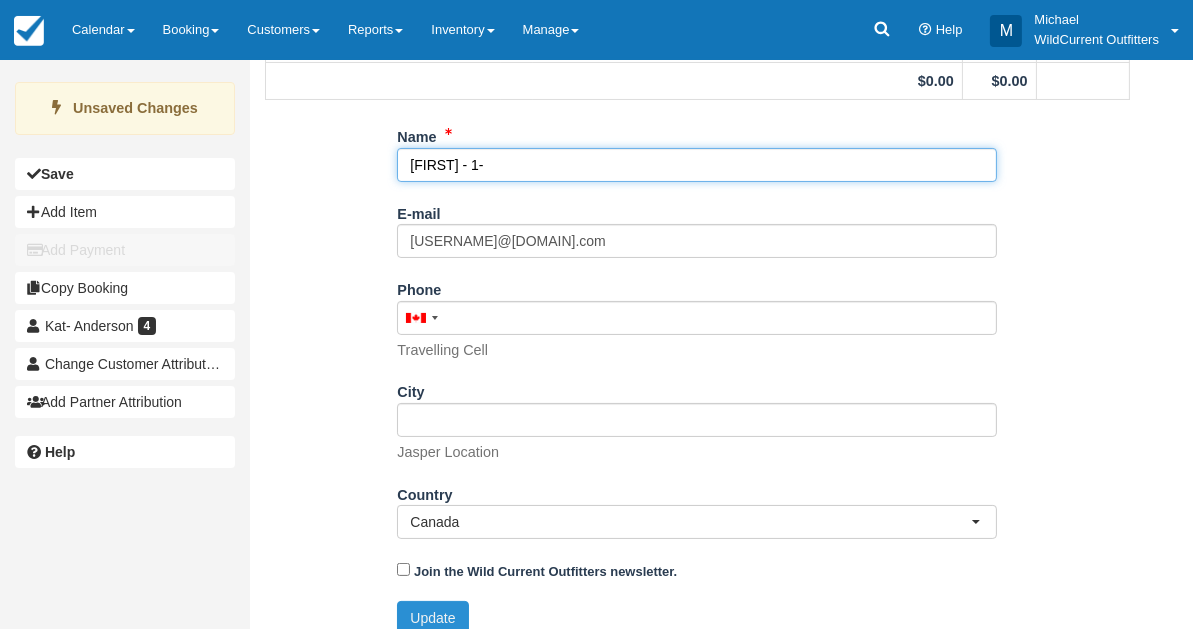 type on "[FIRST] - 1-" 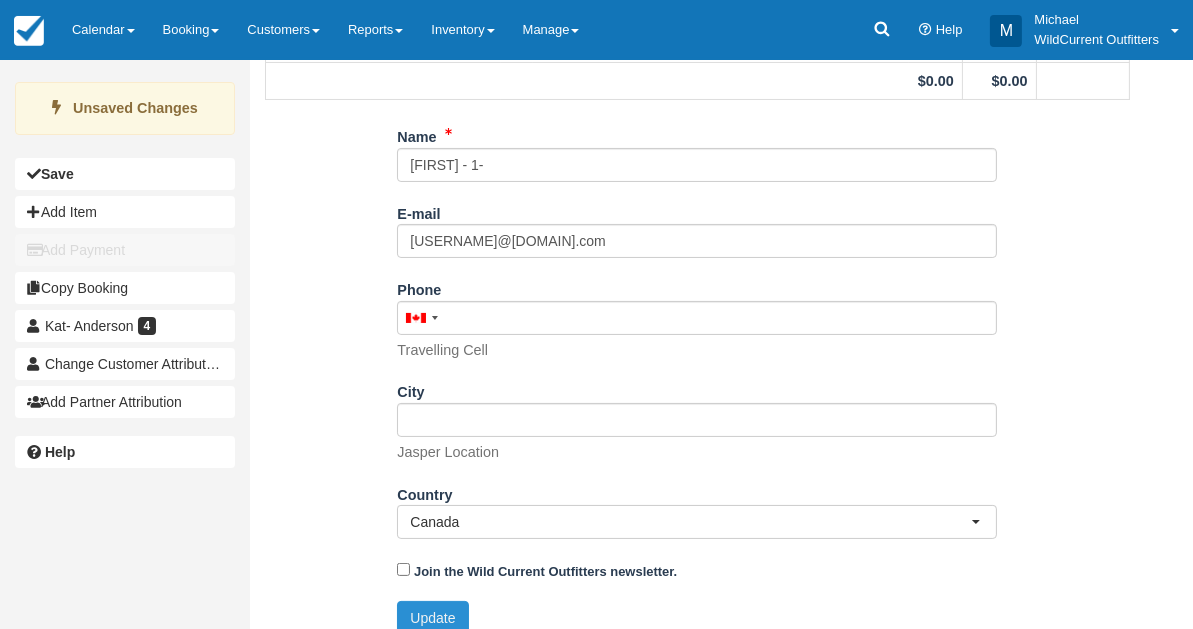 click on "Update" at bounding box center [432, 618] 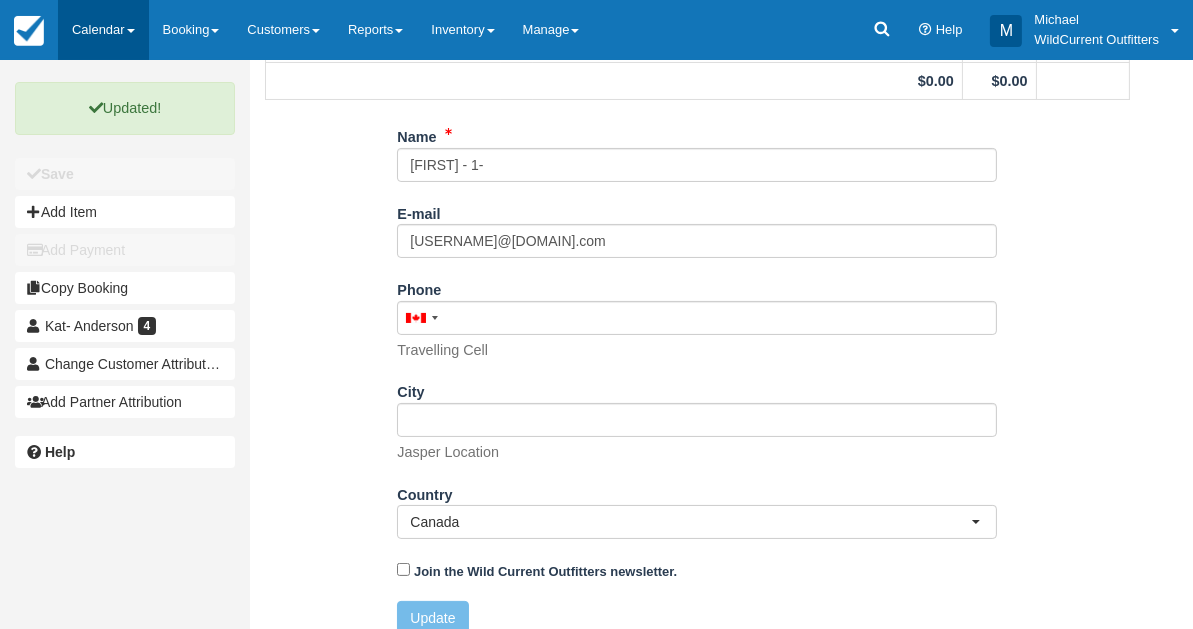 click on "Calendar" at bounding box center [103, 30] 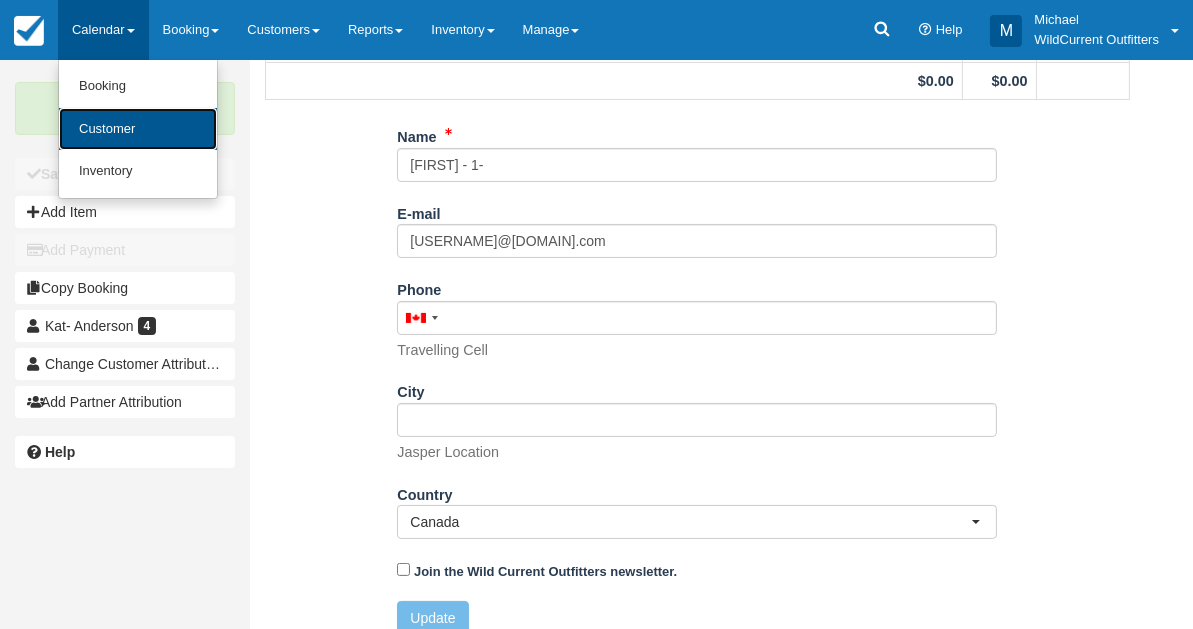 click on "Customer" at bounding box center [138, 129] 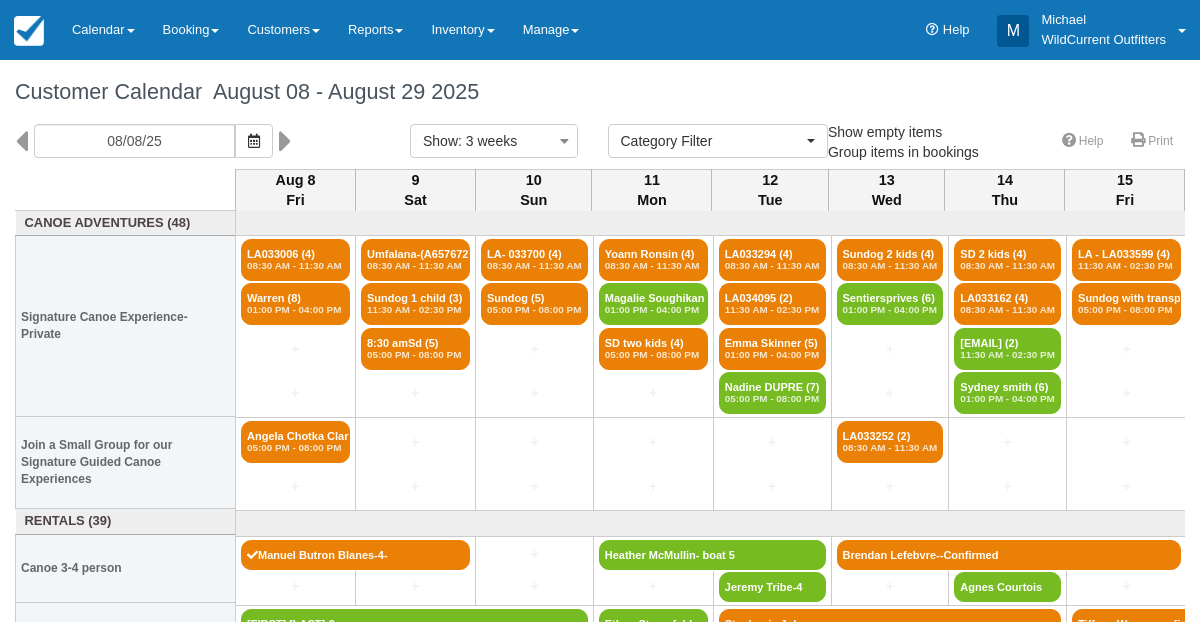 select 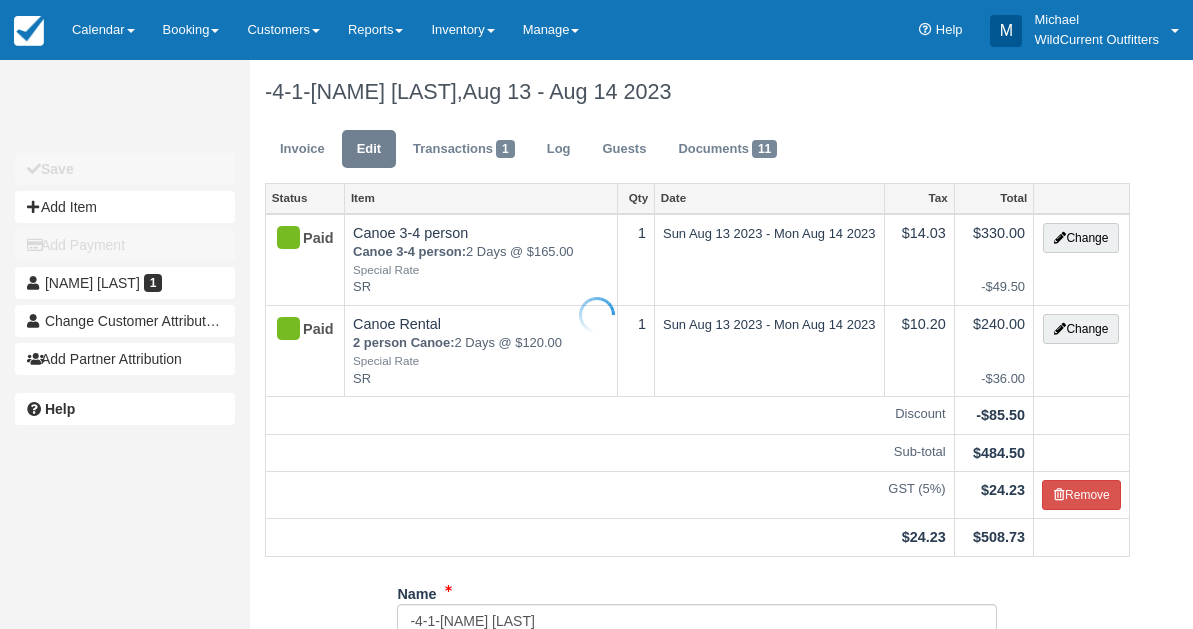 scroll, scrollTop: 0, scrollLeft: 0, axis: both 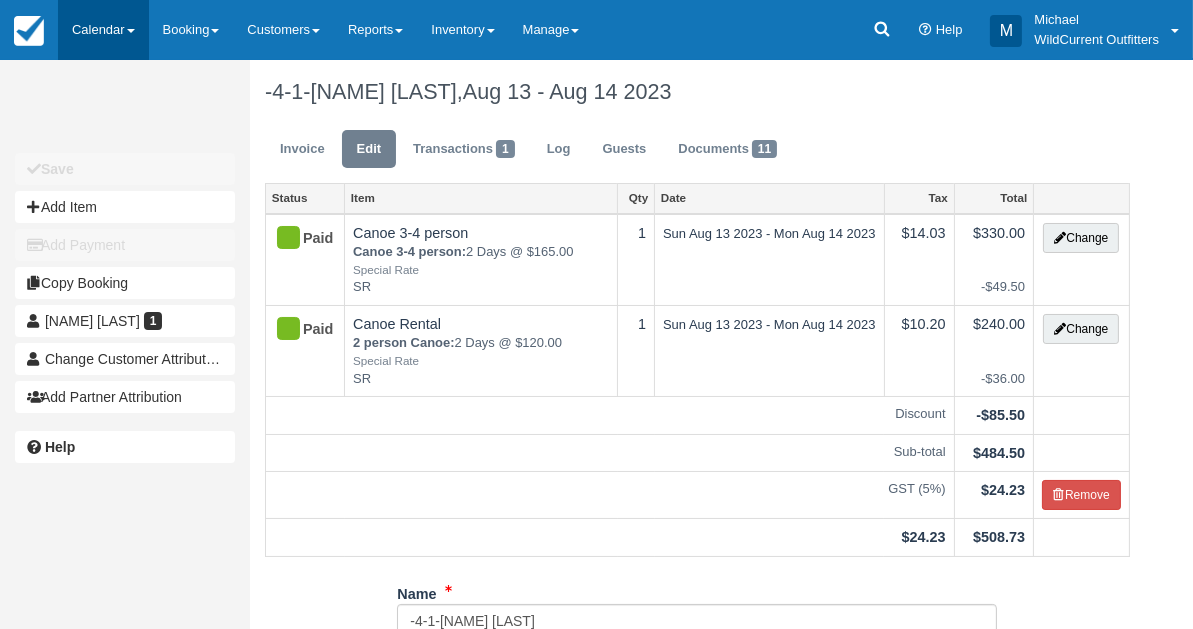click on "Calendar" at bounding box center (103, 30) 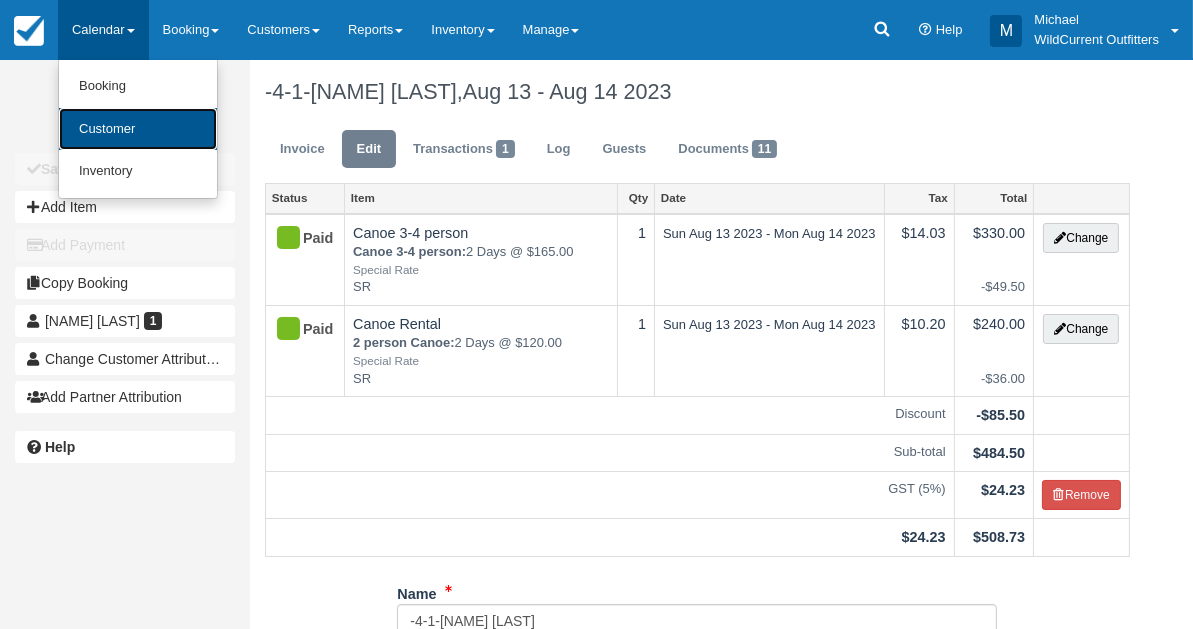 click on "Customer" at bounding box center [138, 129] 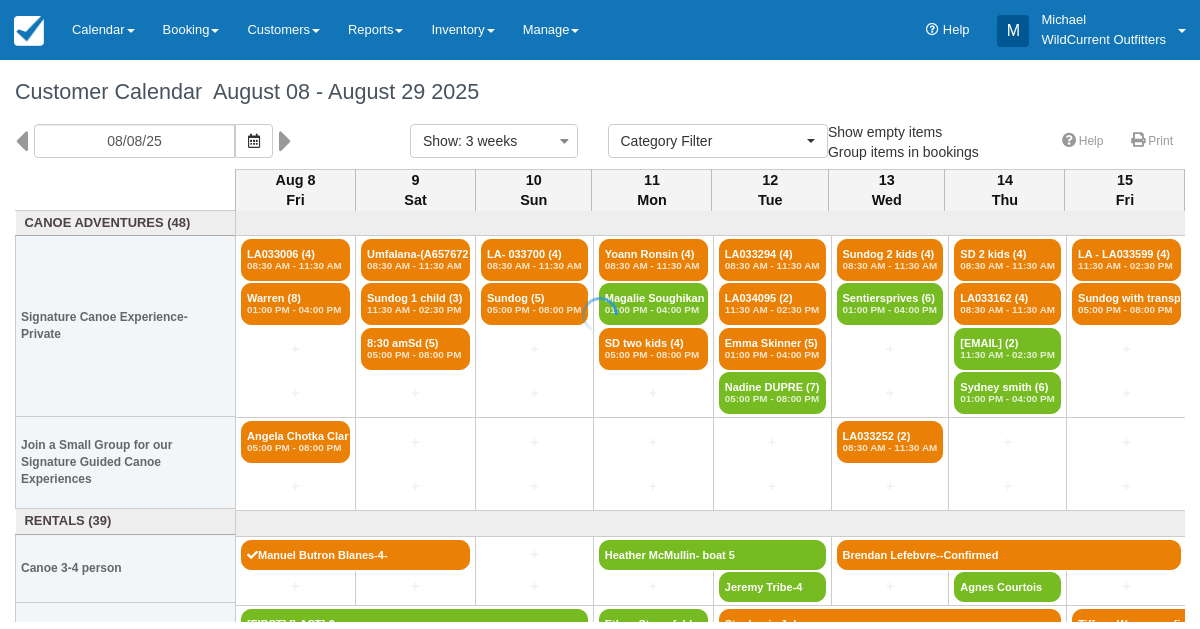 select 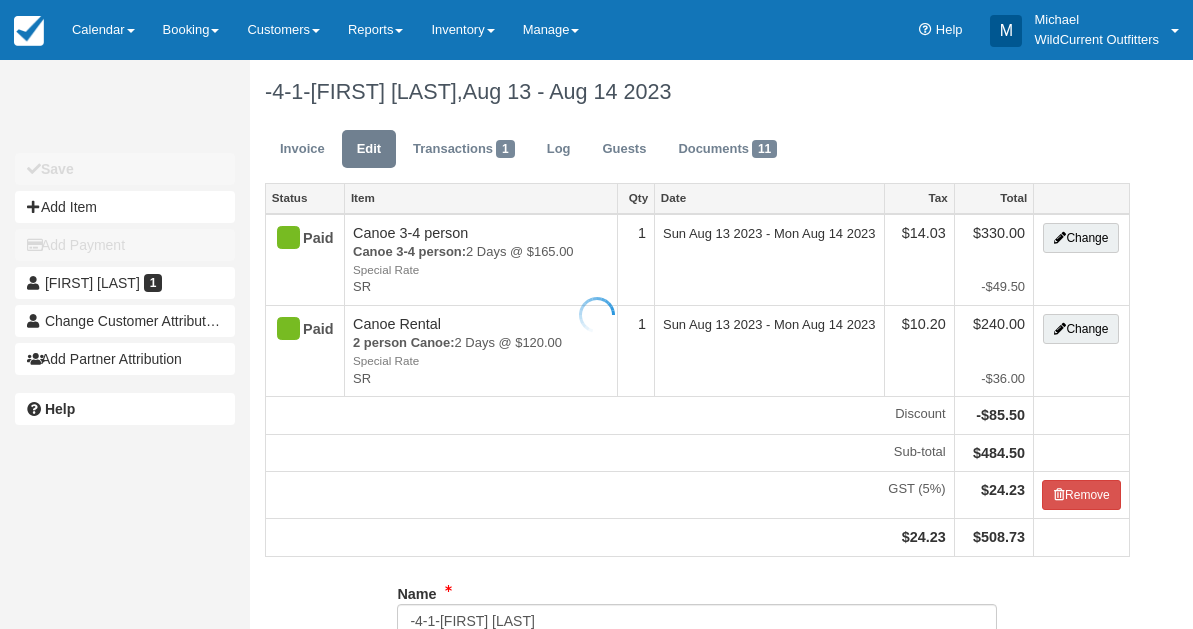 scroll, scrollTop: 0, scrollLeft: 0, axis: both 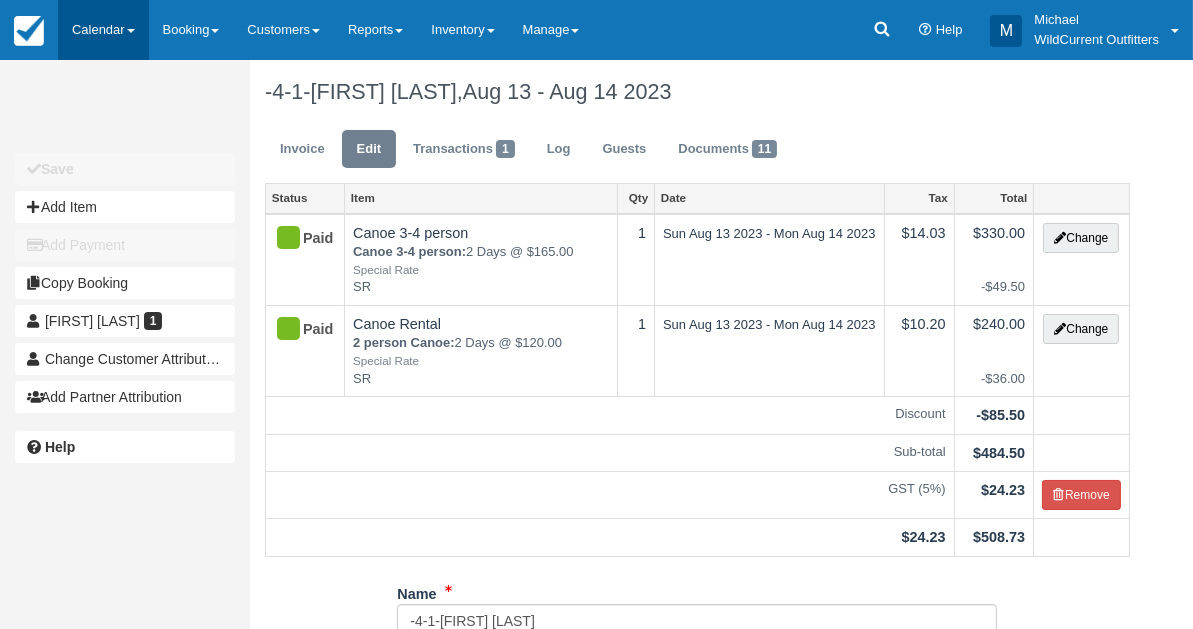 click on "Calendar" at bounding box center [103, 30] 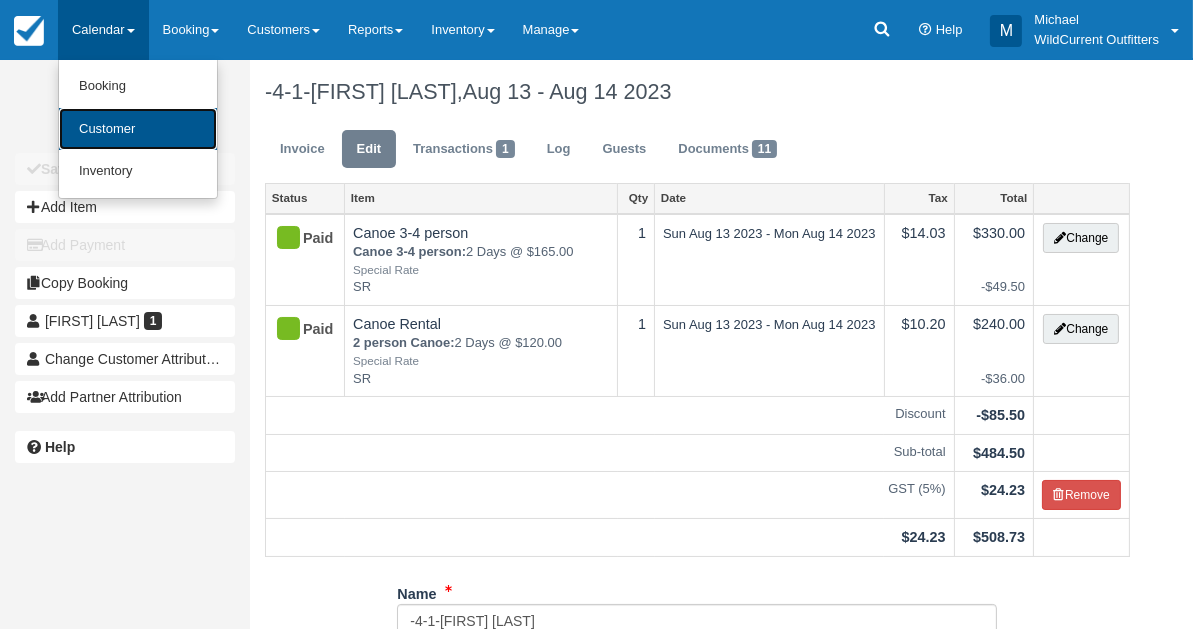 click on "Customer" at bounding box center (138, 129) 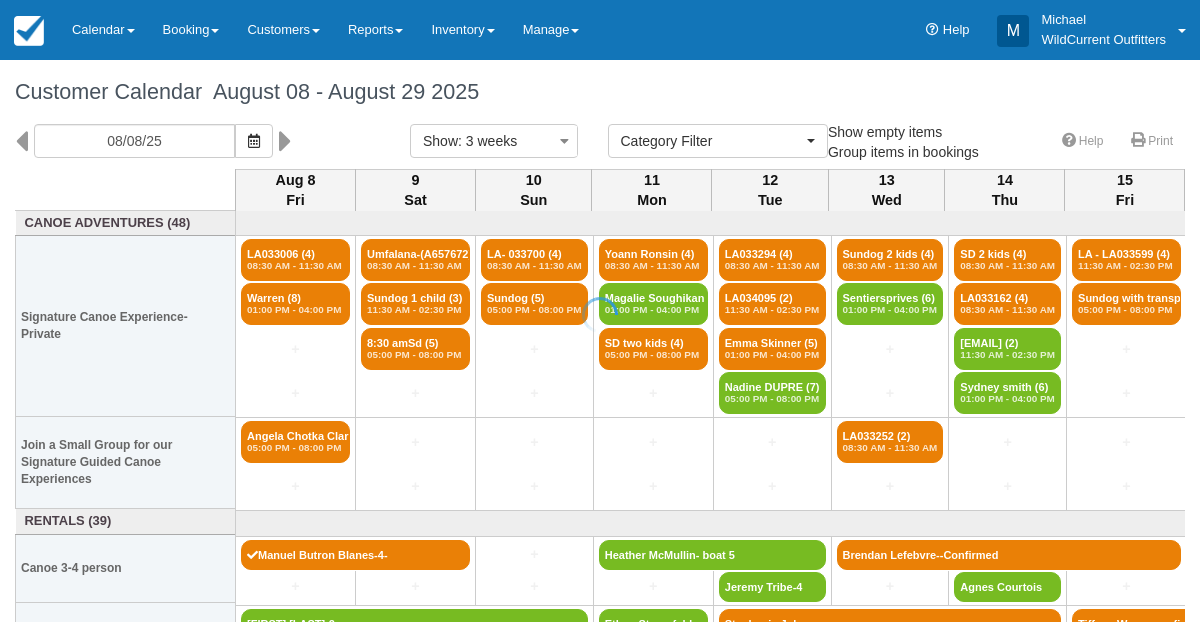 select 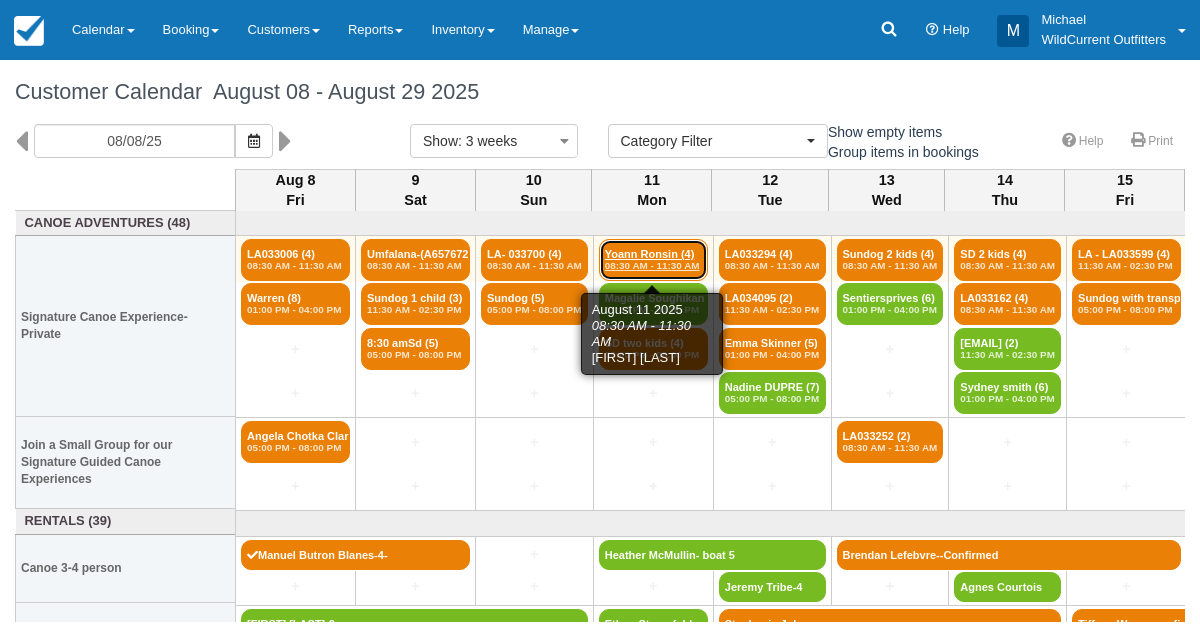 click on "Yoann Ronsin (4)  08:30 AM - 11:30 AM" at bounding box center [653, 260] 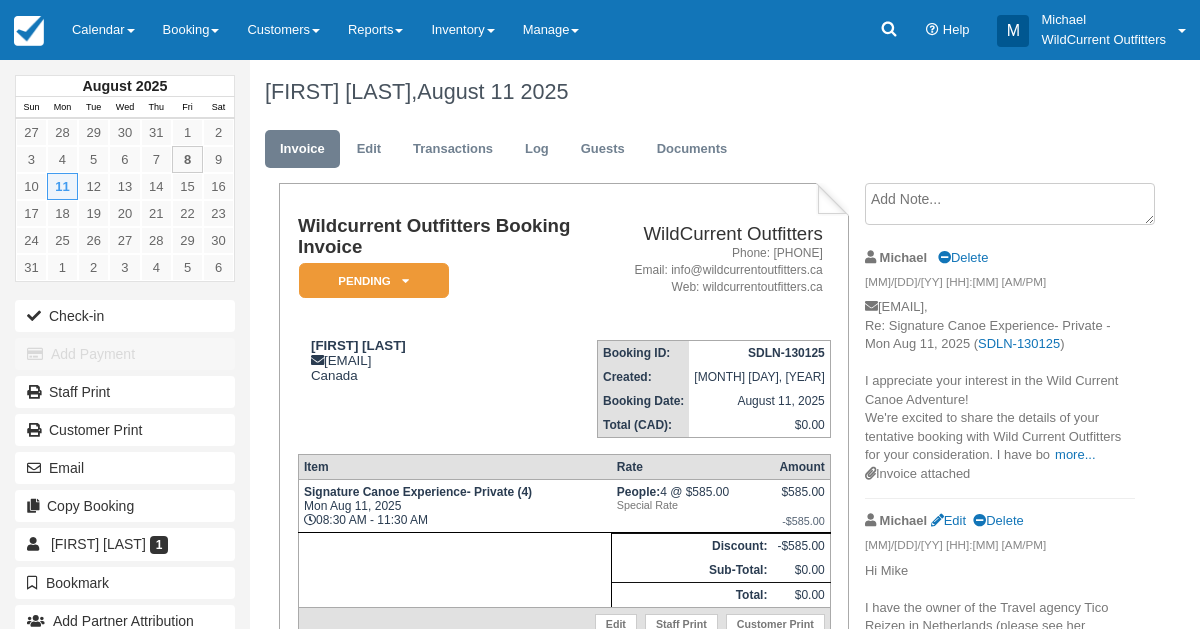 scroll, scrollTop: 0, scrollLeft: 0, axis: both 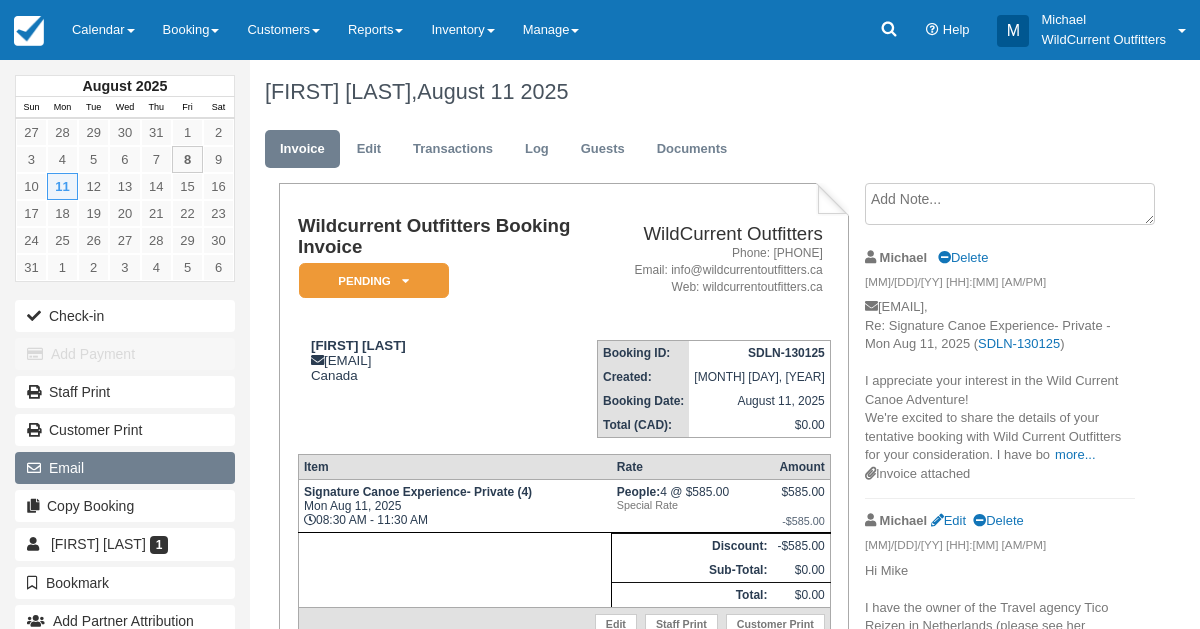 click on "Email" at bounding box center [125, 468] 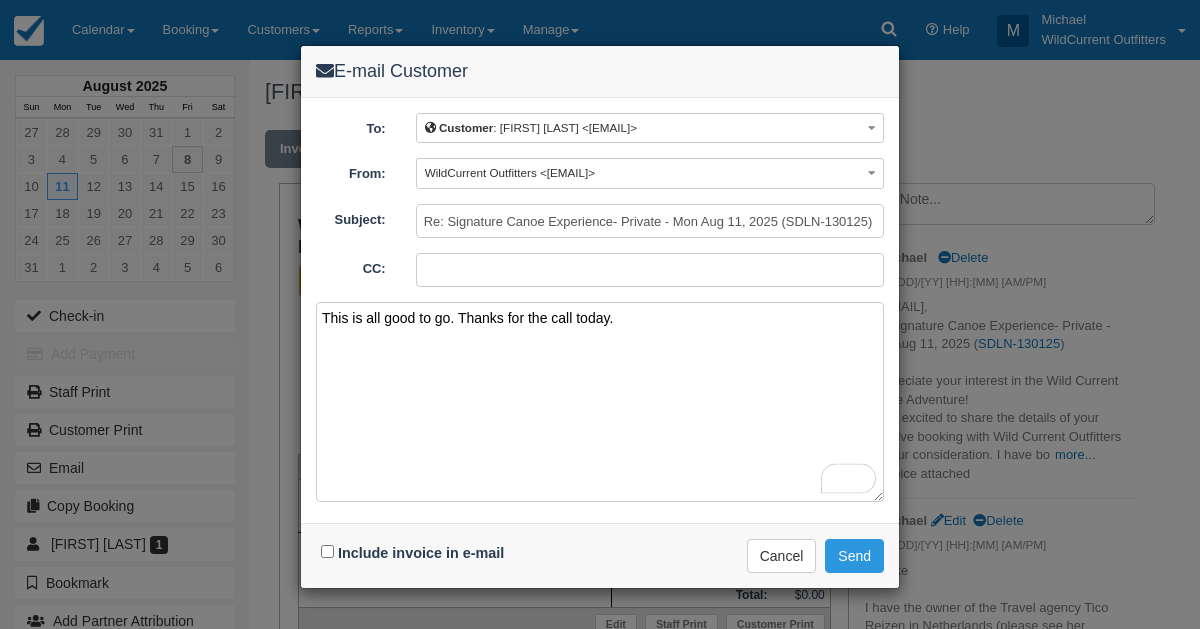 type on "This is all good to go. Thanks for the call today." 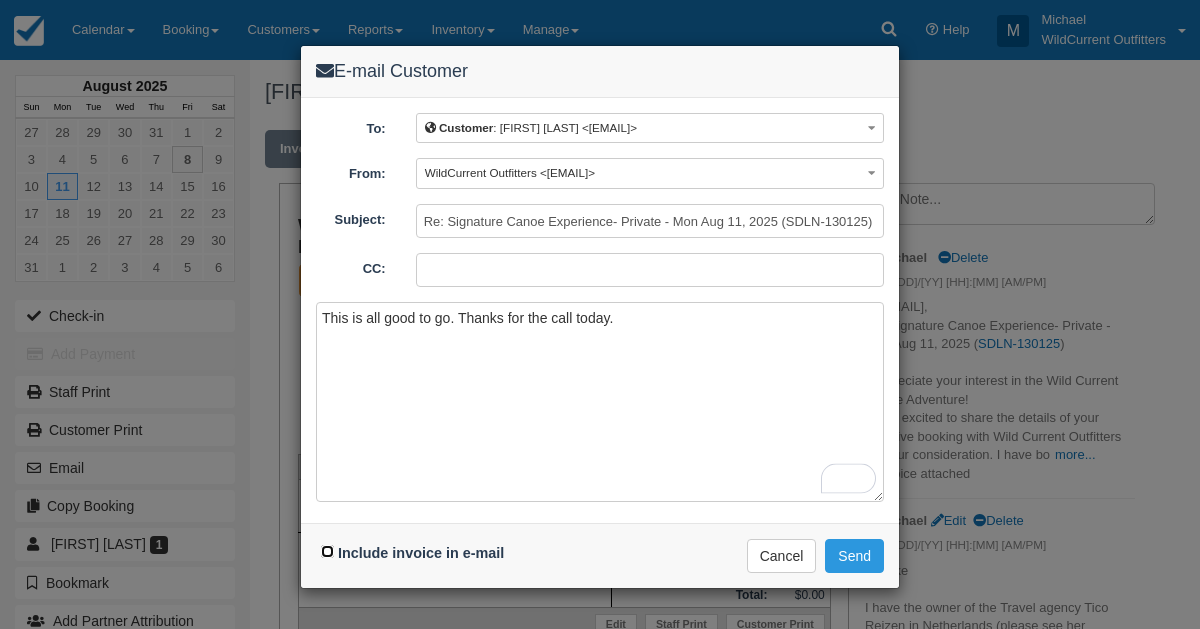 click on "Include invoice in e-mail" at bounding box center [327, 551] 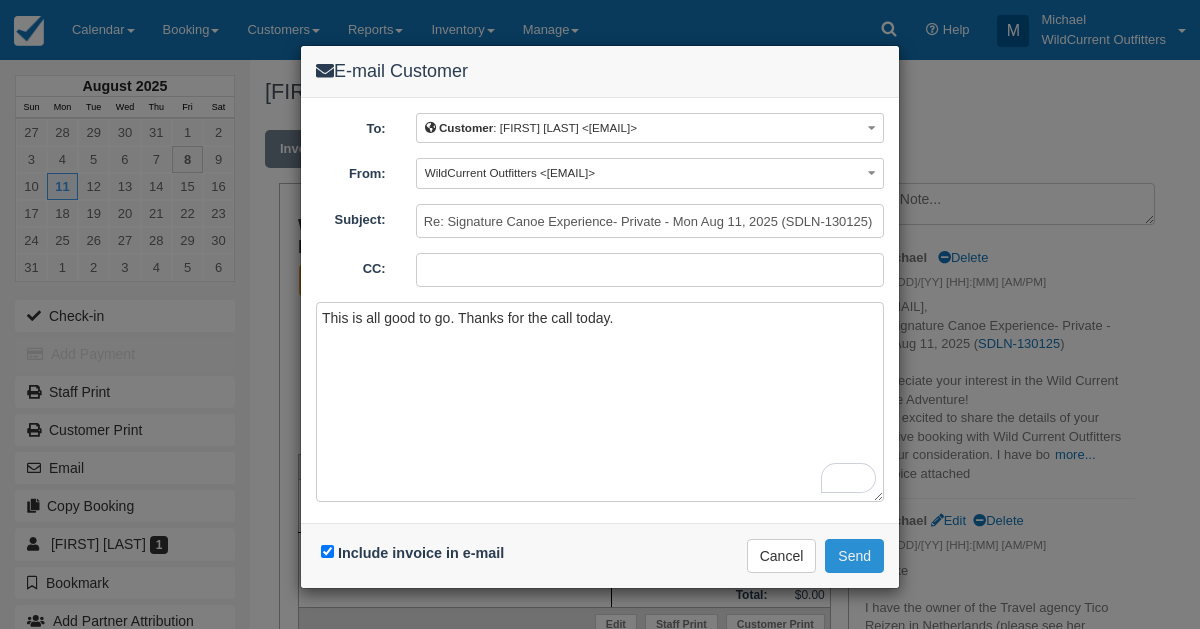click on "Send" at bounding box center [854, 556] 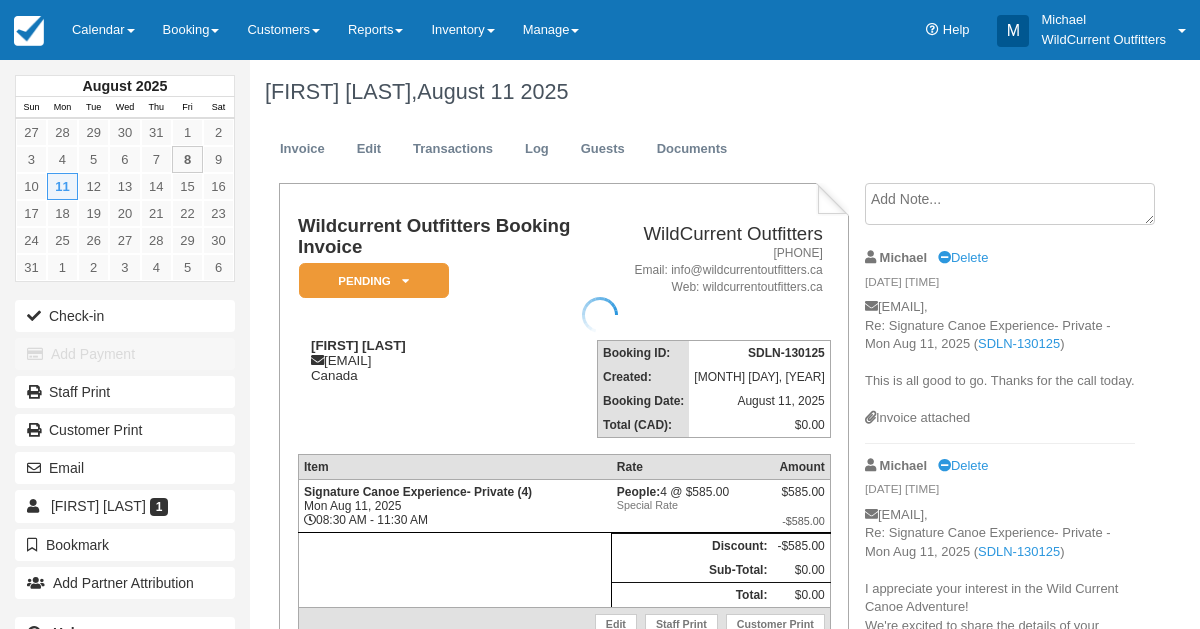 scroll, scrollTop: 0, scrollLeft: 0, axis: both 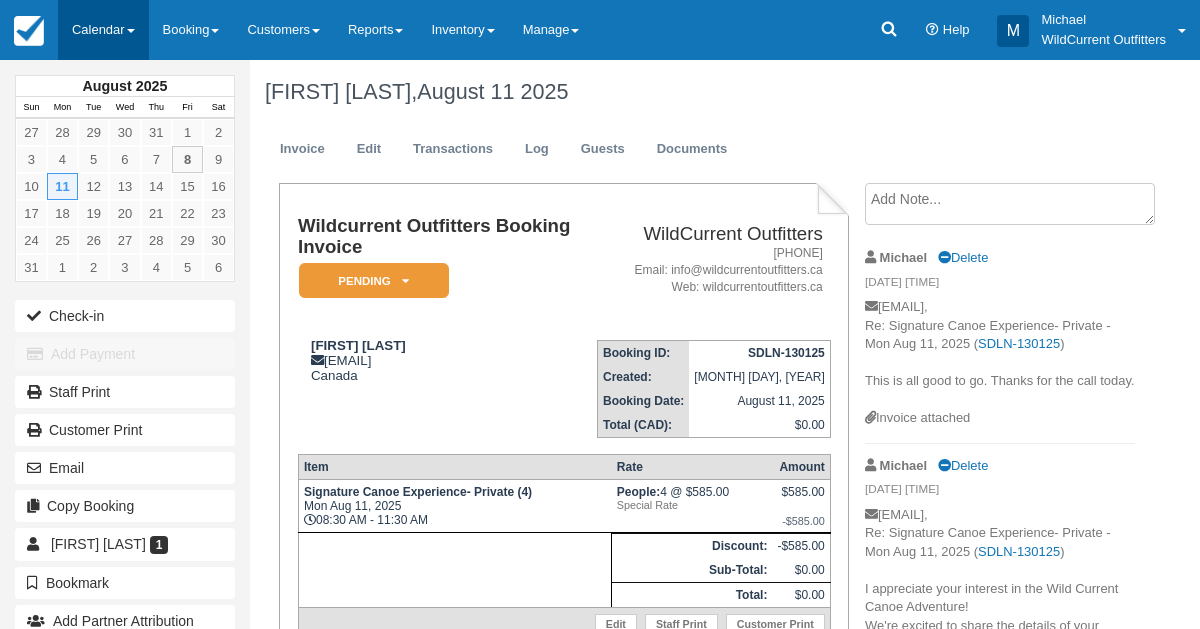 click on "Calendar" at bounding box center (103, 30) 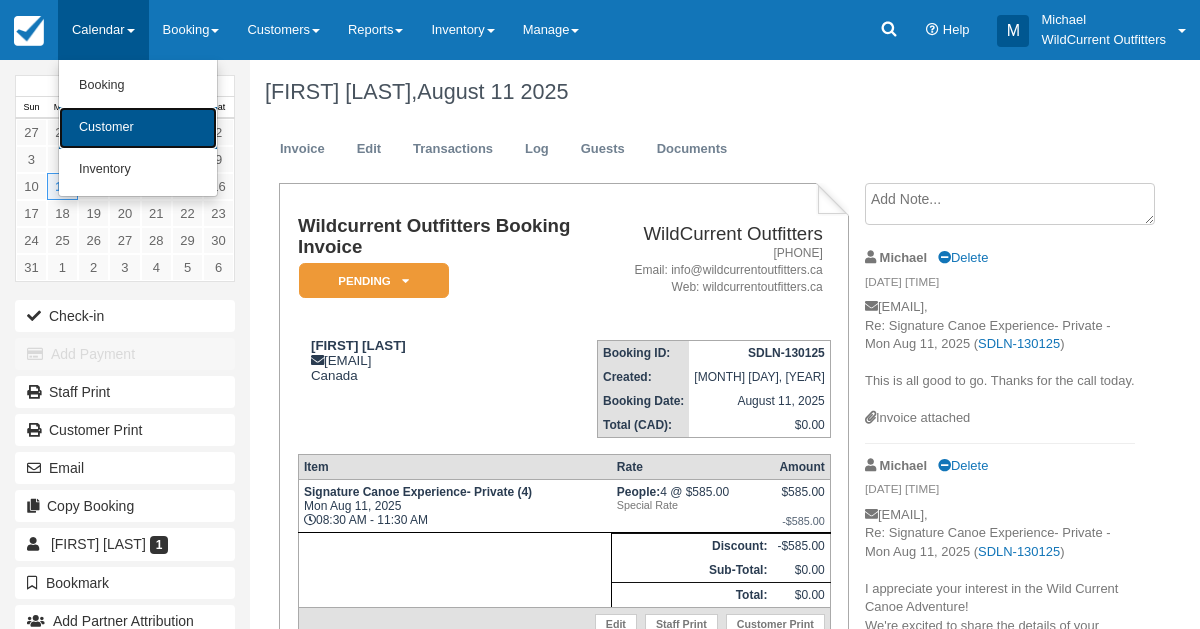 click on "Customer" at bounding box center (138, 128) 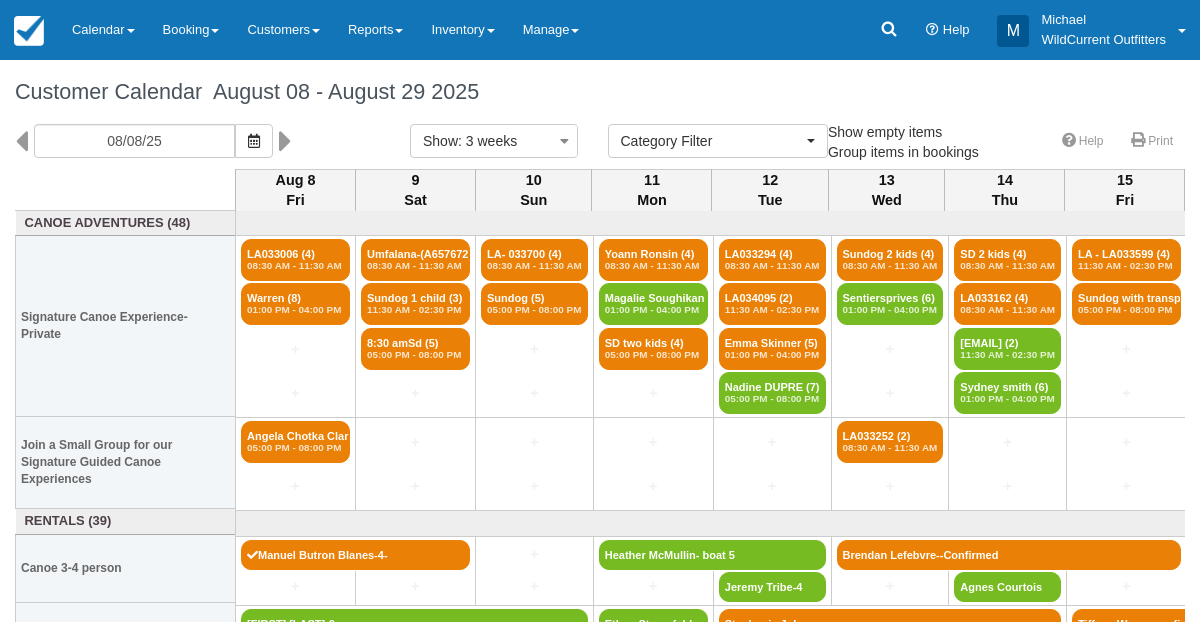 select 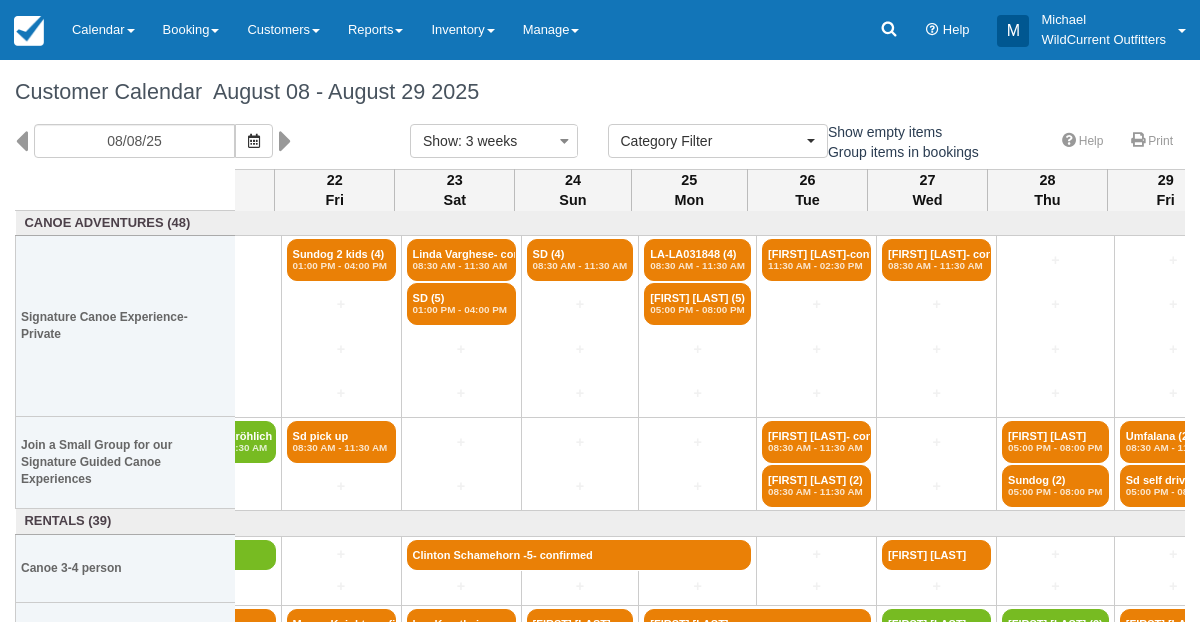 scroll, scrollTop: 0, scrollLeft: 1581, axis: horizontal 